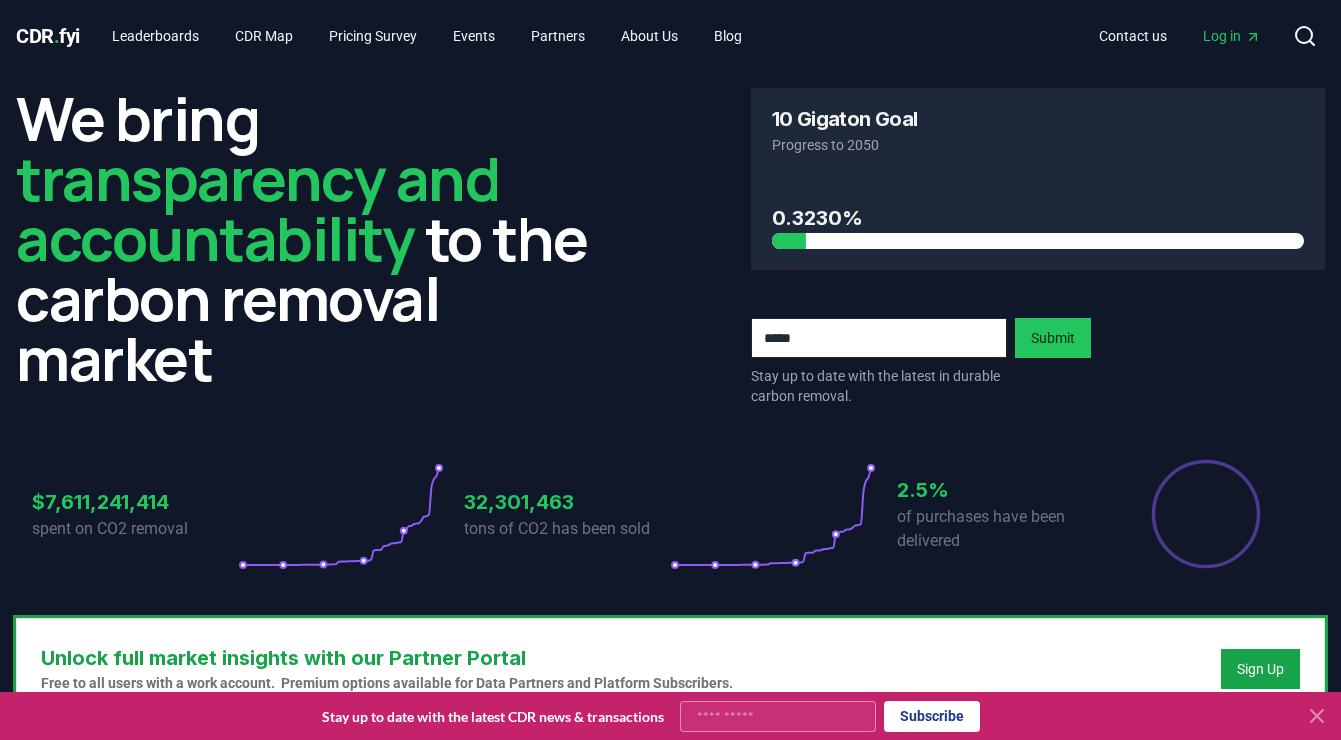 scroll, scrollTop: 0, scrollLeft: 0, axis: both 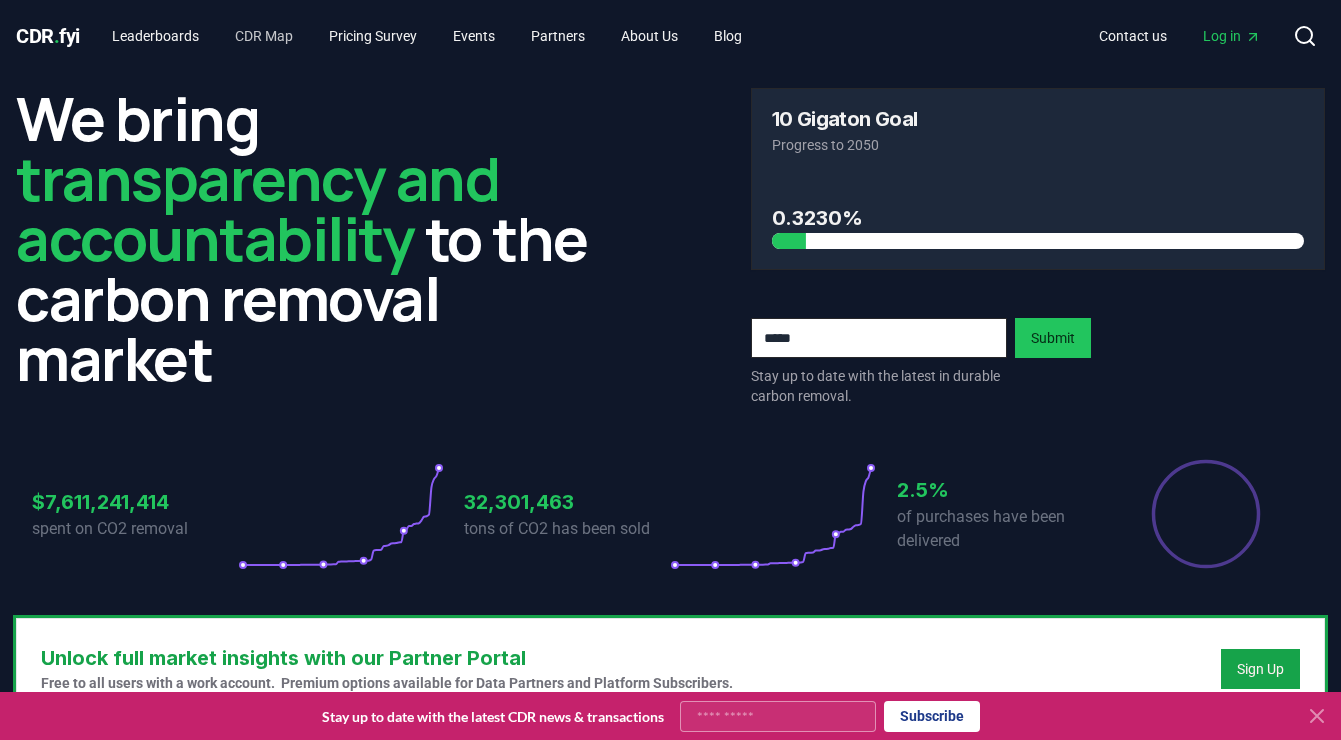 click on "CDR Map" at bounding box center [264, 36] 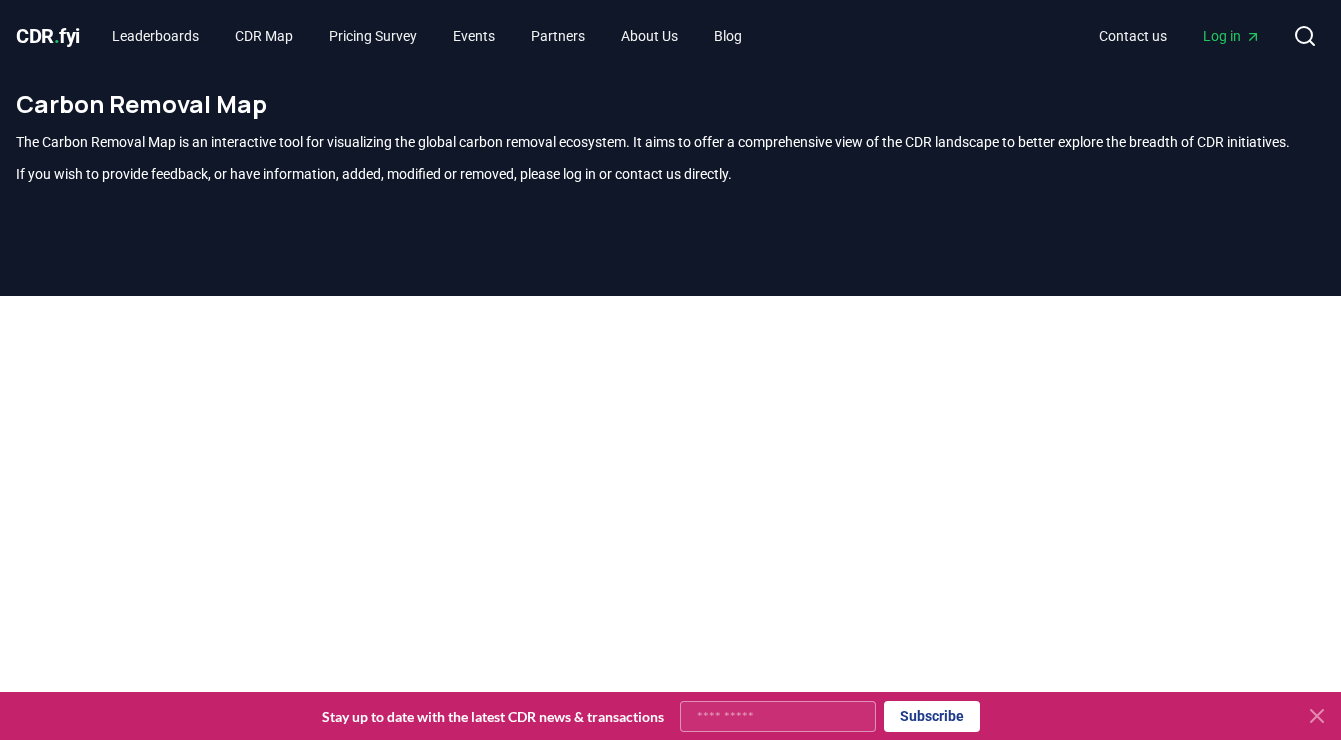scroll, scrollTop: 115, scrollLeft: 0, axis: vertical 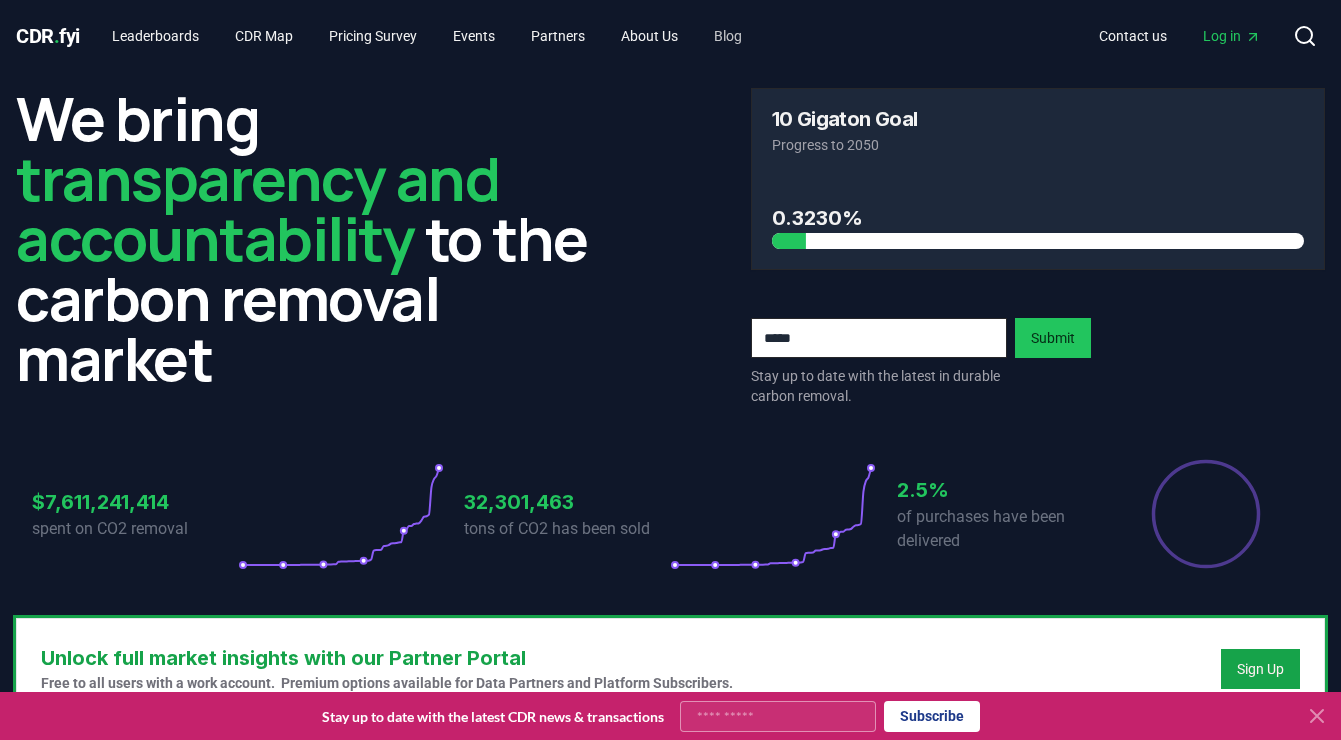 click on "Blog" at bounding box center (728, 36) 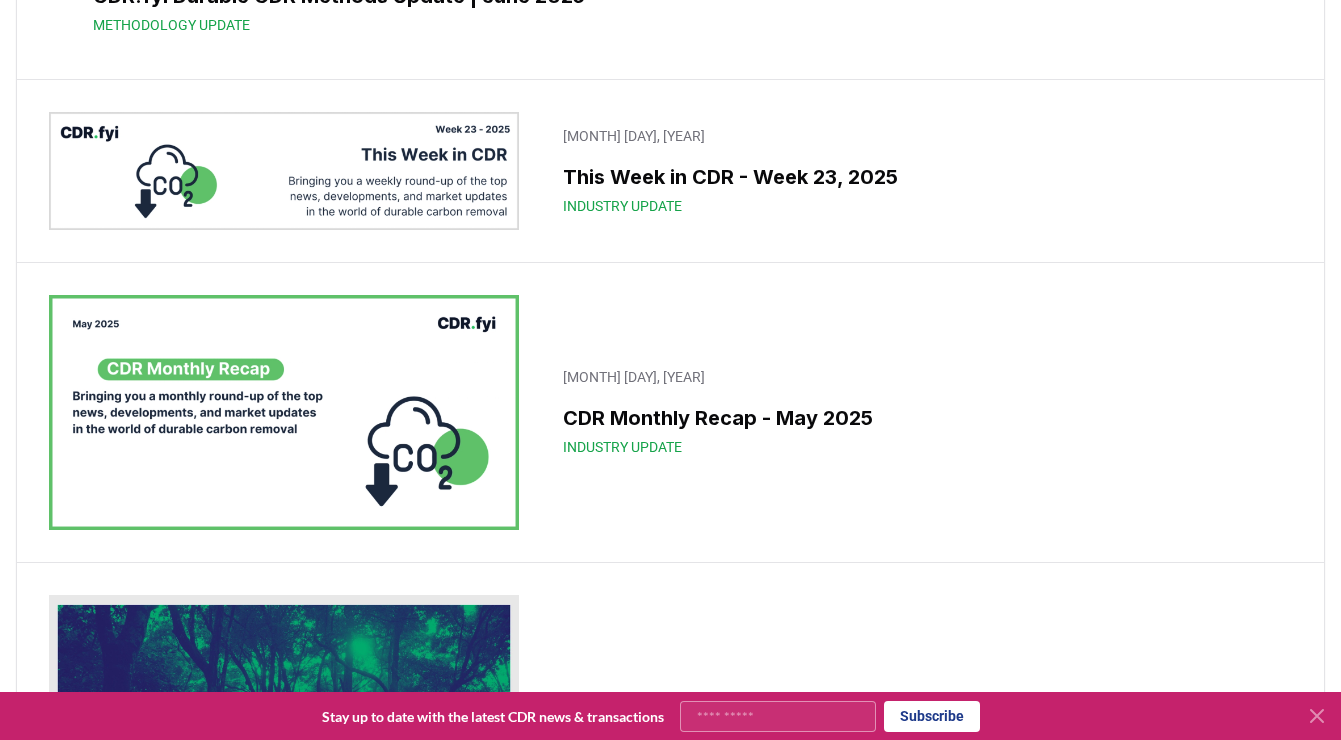 scroll, scrollTop: 2040, scrollLeft: 0, axis: vertical 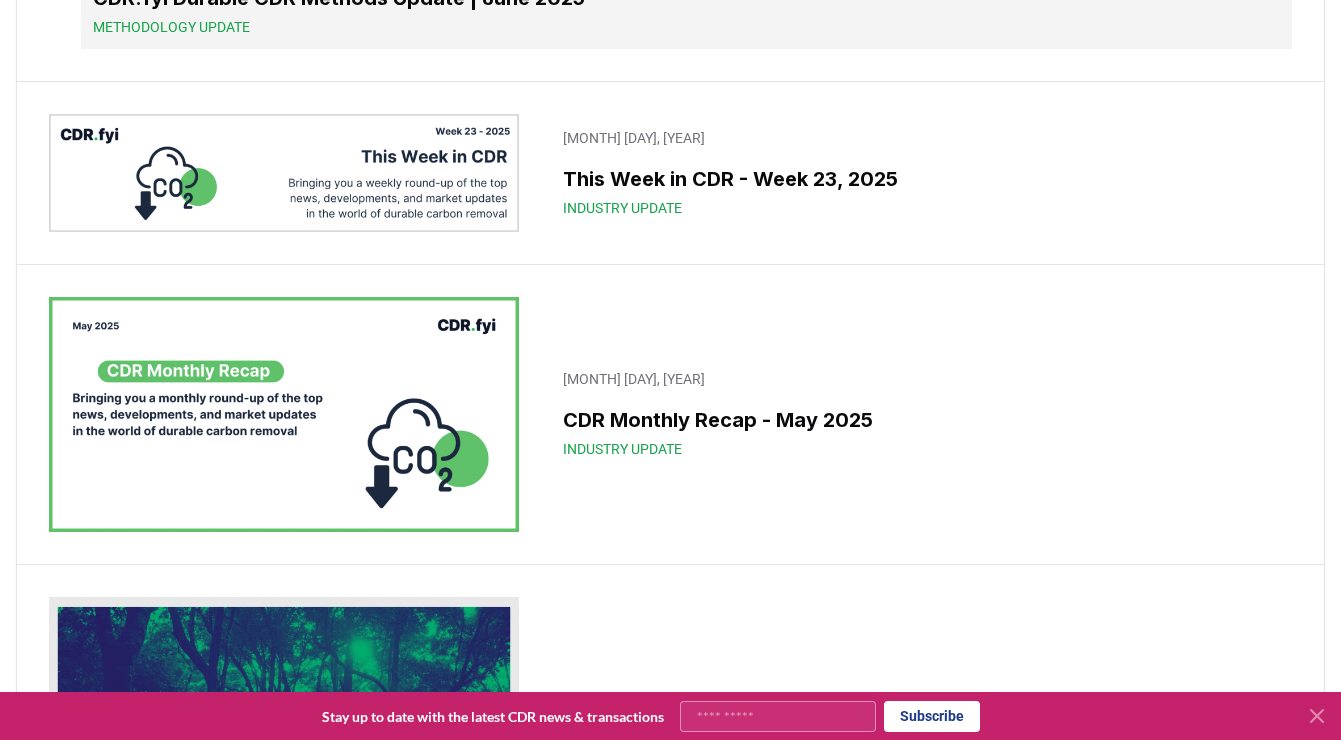 click on "CDR.fyi Durable CDR Methods Update | June 2025" at bounding box center [686, -2] 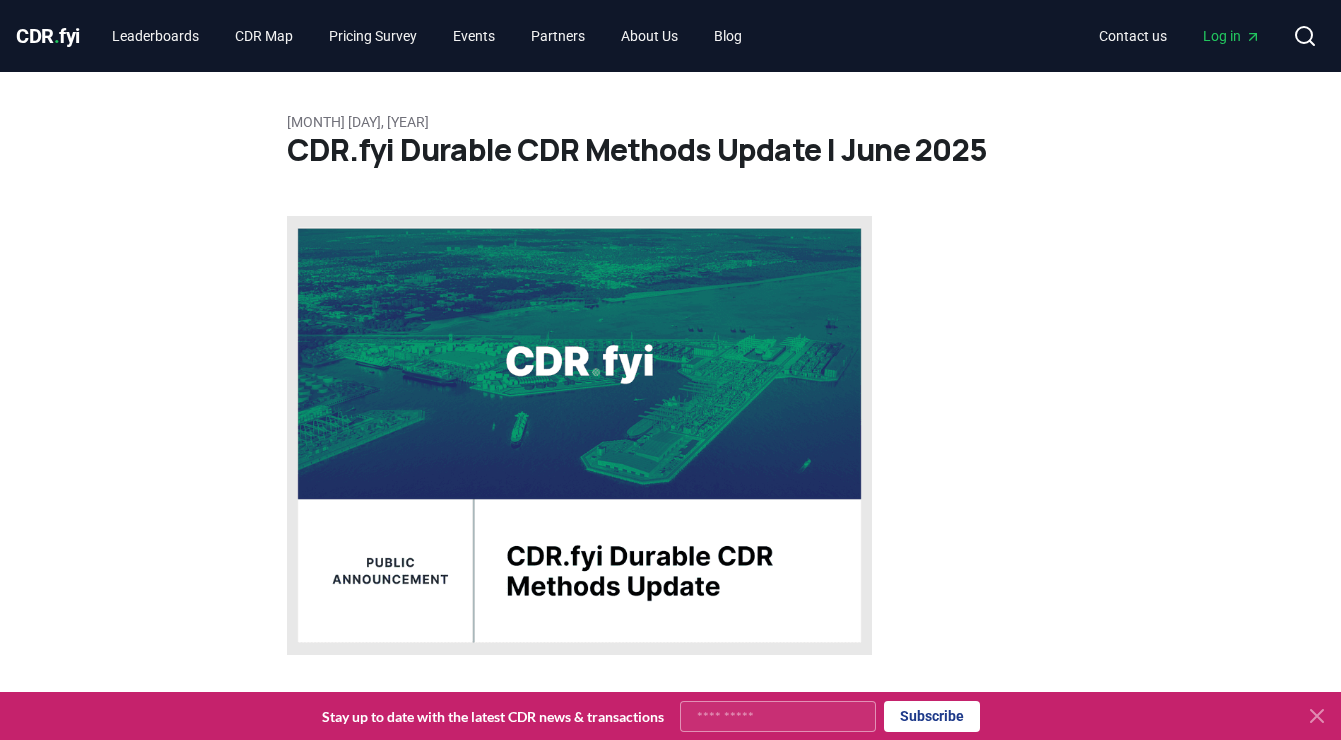 scroll, scrollTop: 0, scrollLeft: 0, axis: both 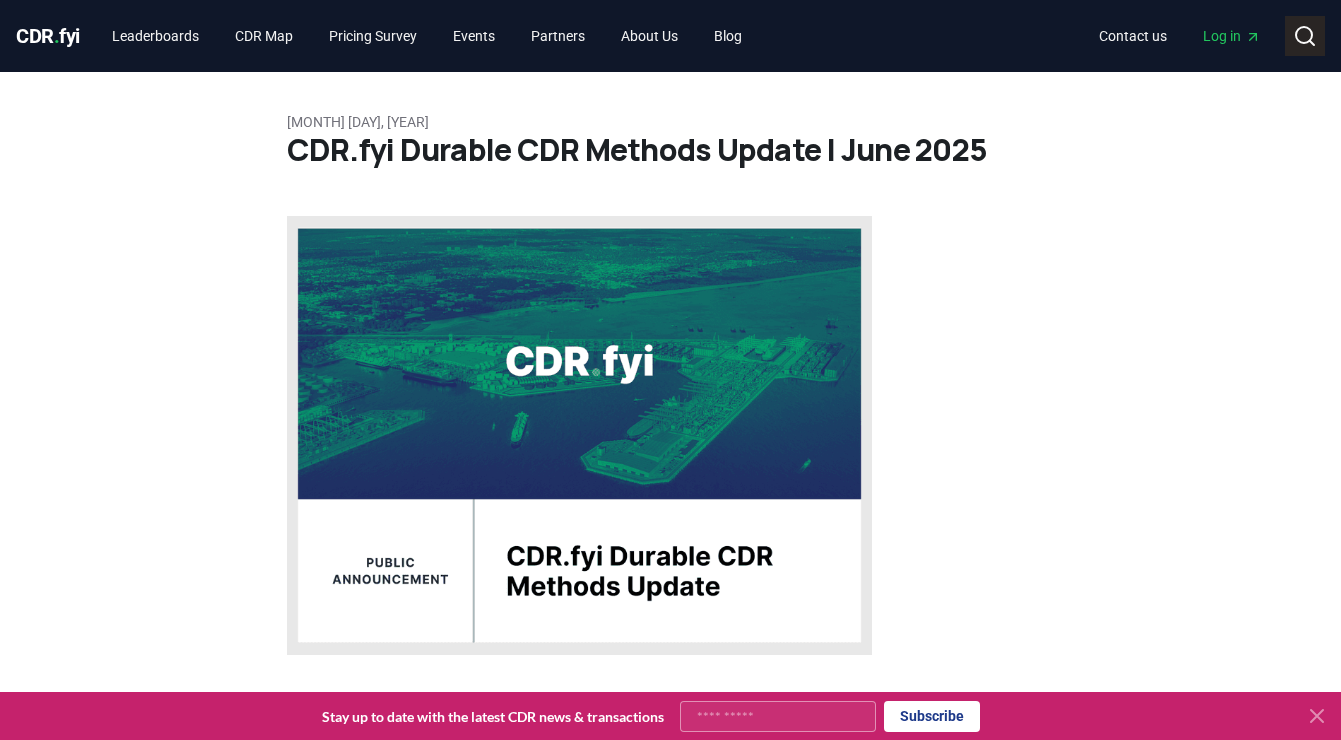 click 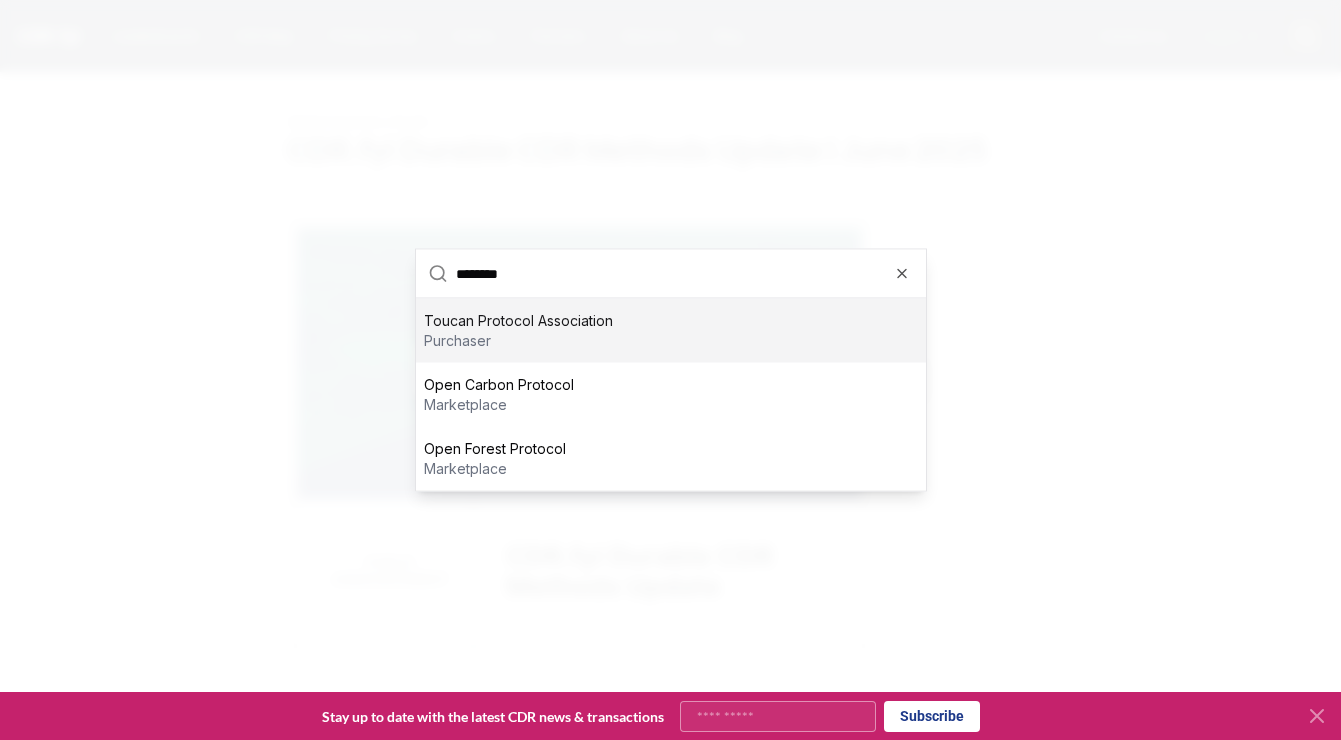 type on "*********" 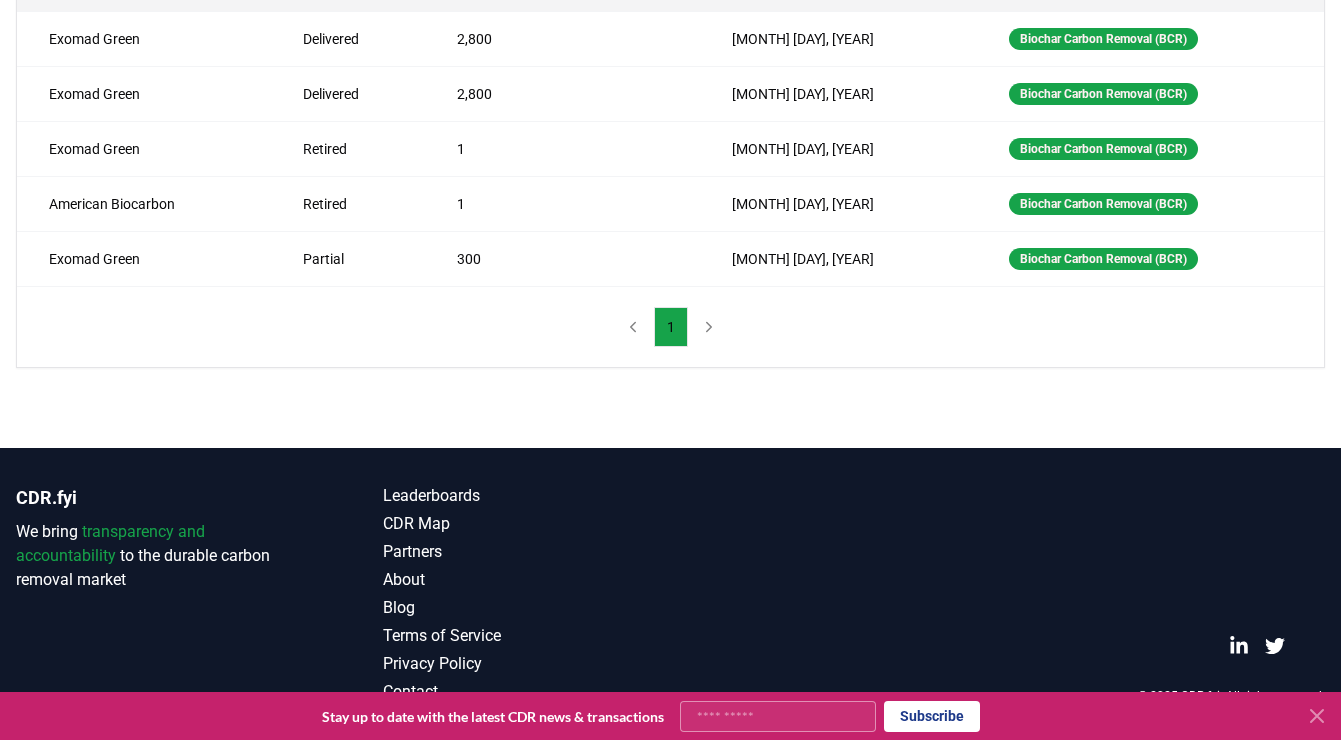 scroll, scrollTop: 797, scrollLeft: 0, axis: vertical 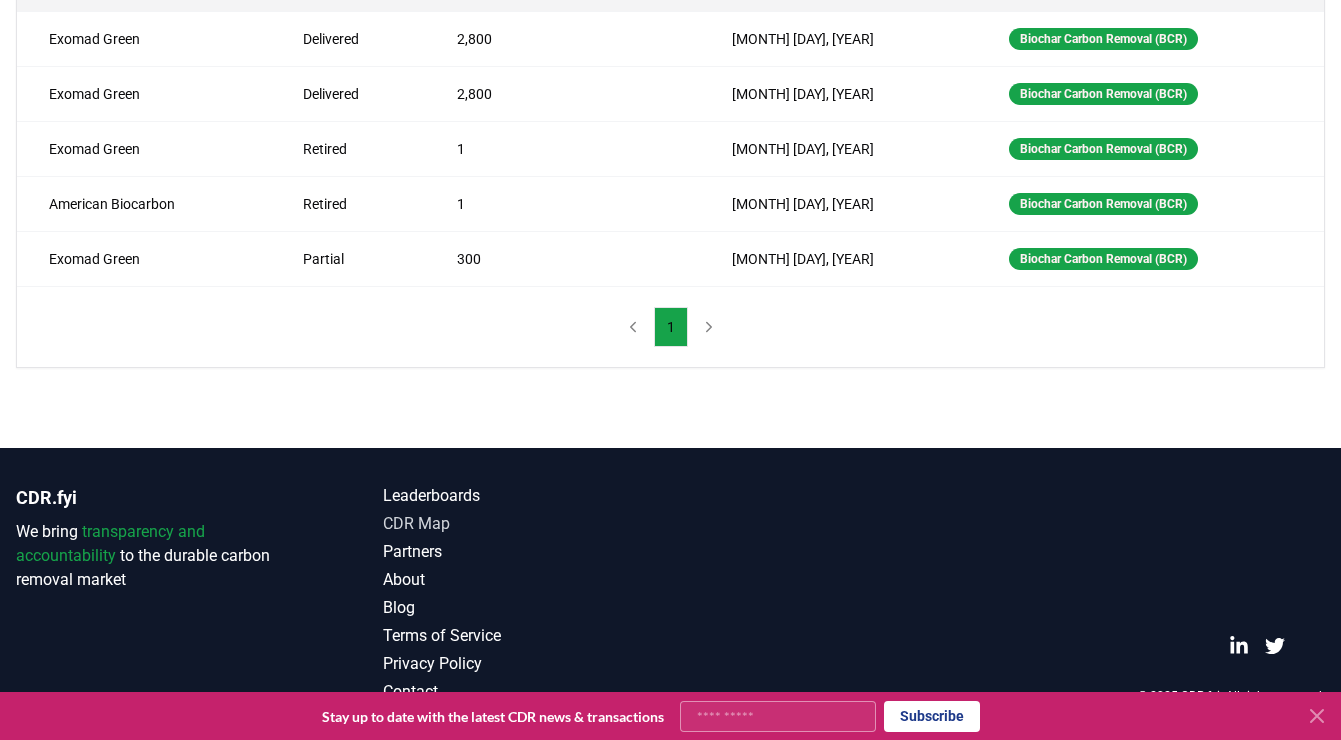 click on "CDR Map" at bounding box center (526, 524) 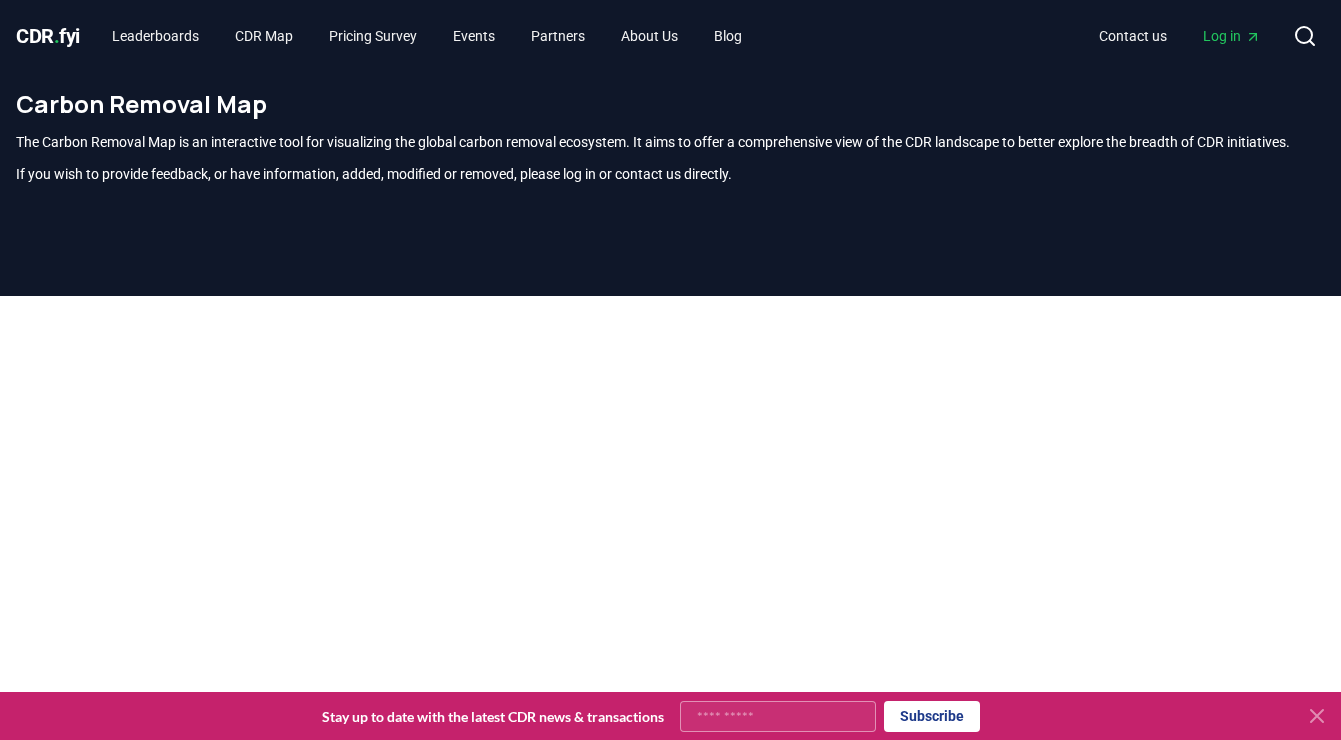click on "CDR . fyi" at bounding box center [48, 36] 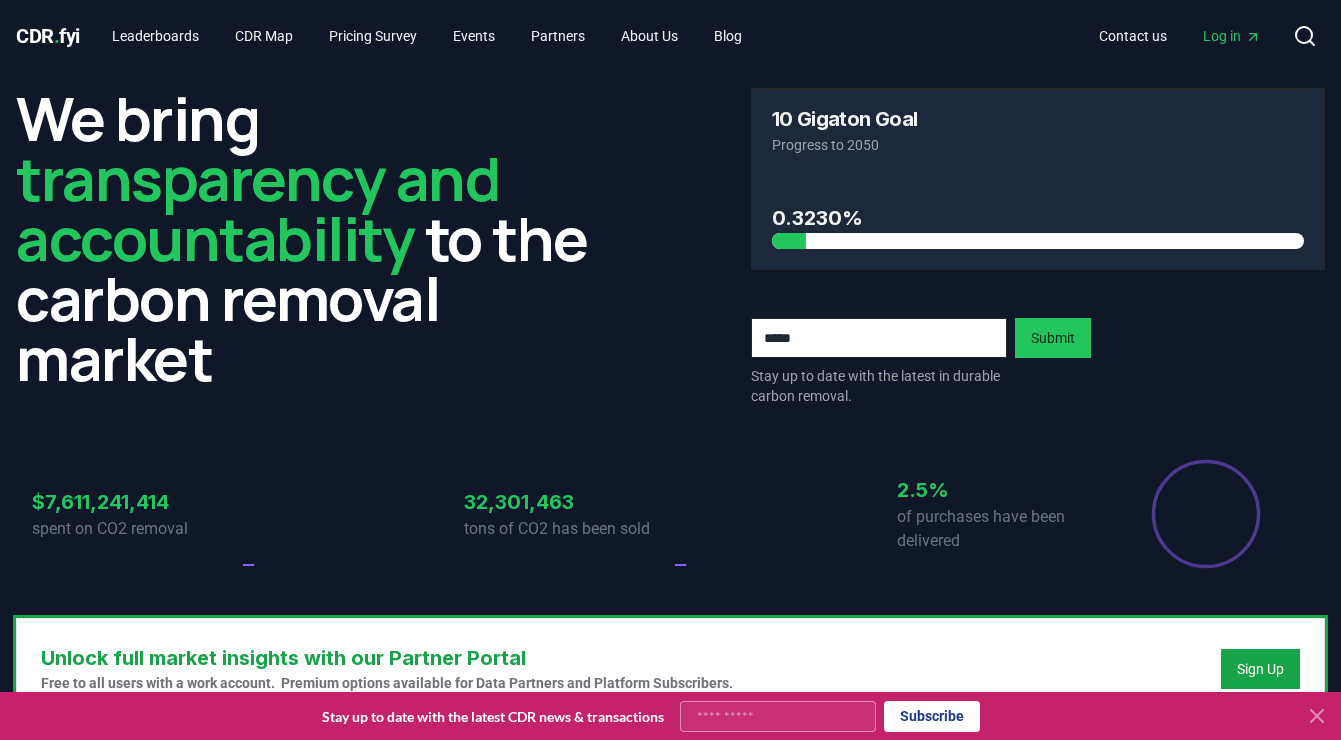 click on "CDR . fyi" at bounding box center (48, 36) 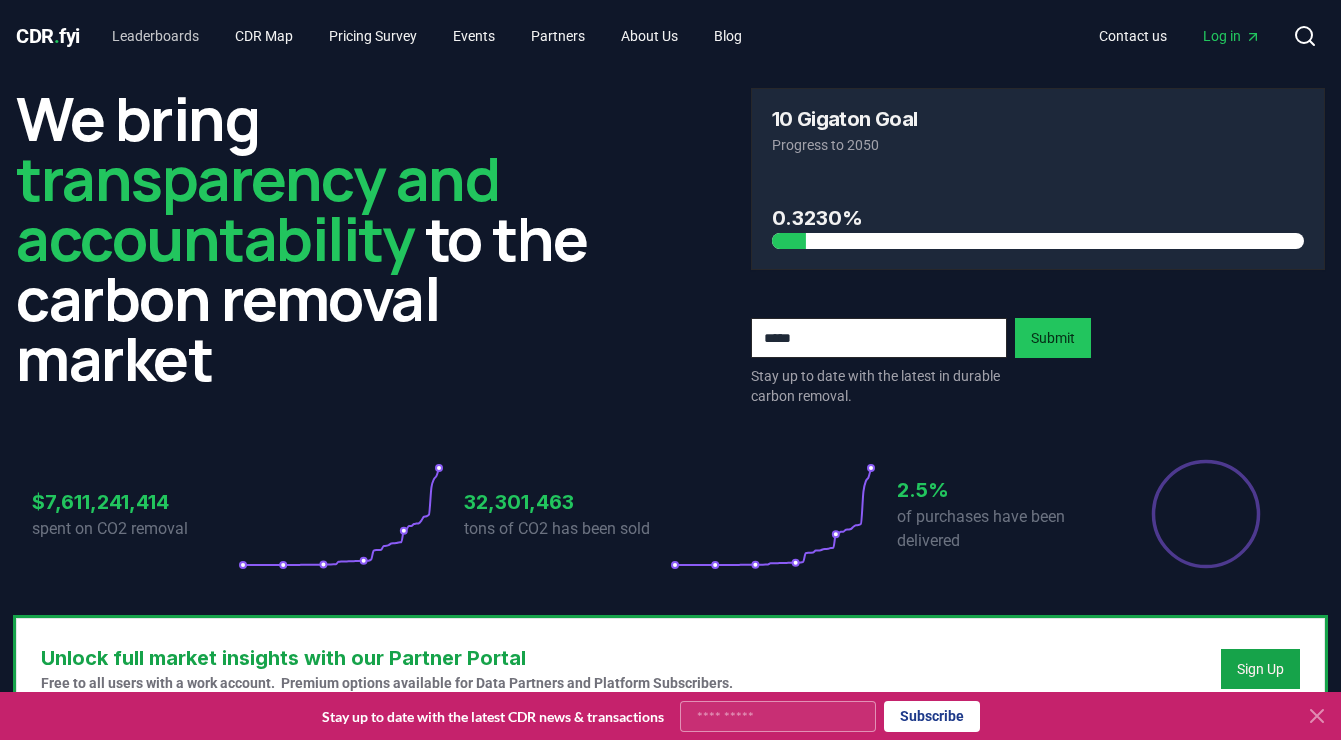 click on "Leaderboards" at bounding box center (155, 36) 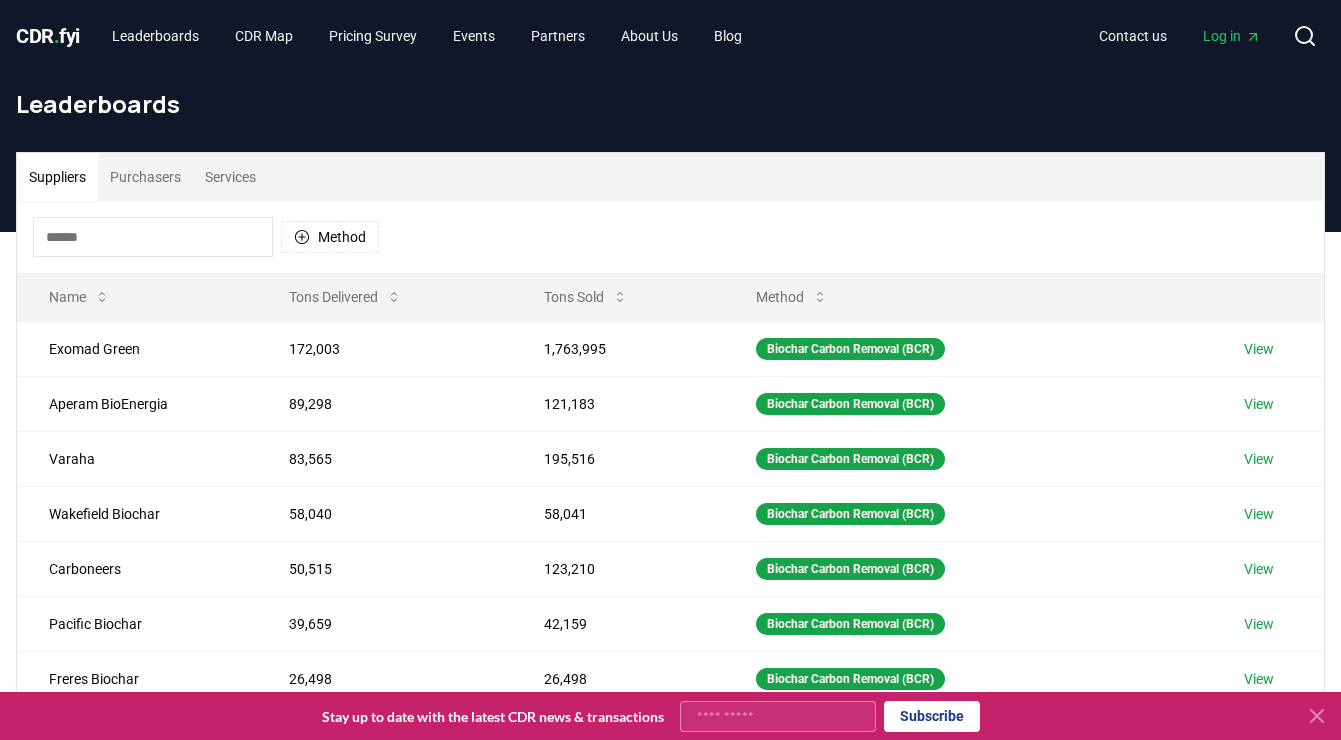 scroll, scrollTop: 0, scrollLeft: 0, axis: both 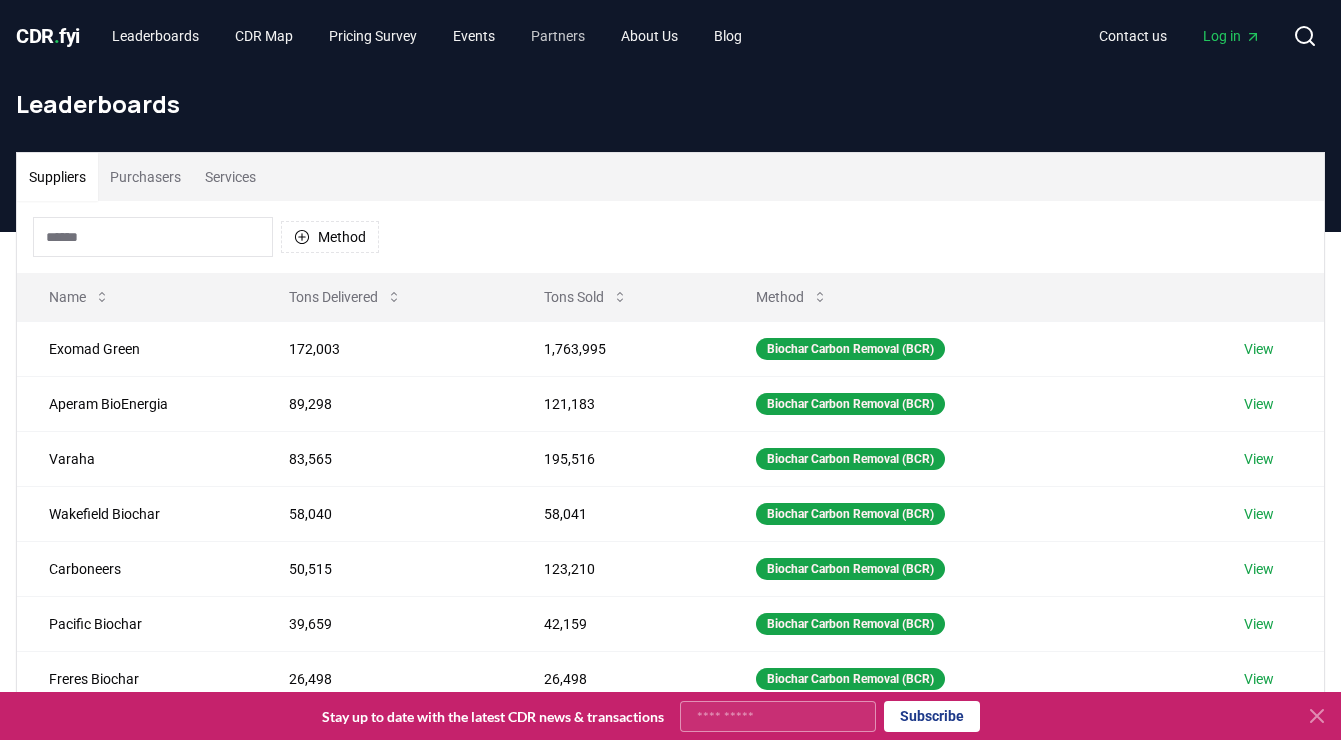 click on "Partners" at bounding box center [558, 36] 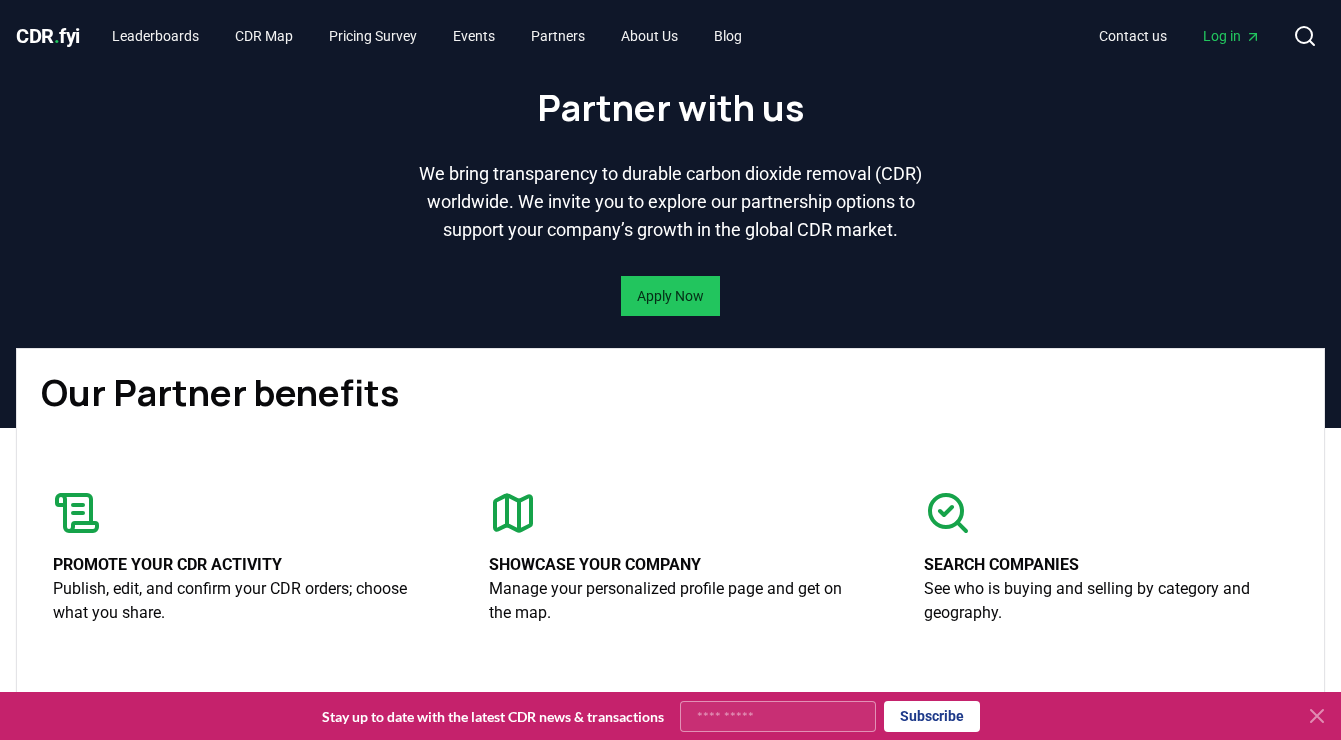 scroll, scrollTop: 0, scrollLeft: 0, axis: both 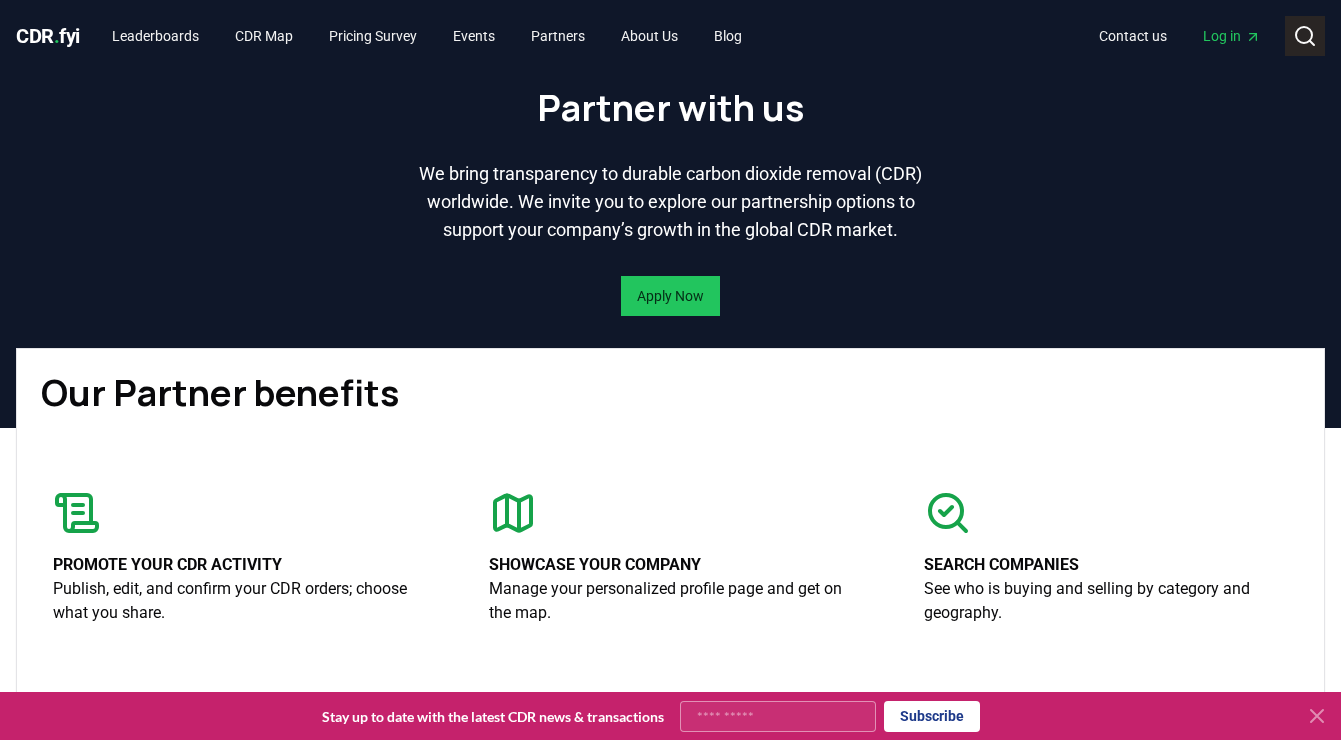 click 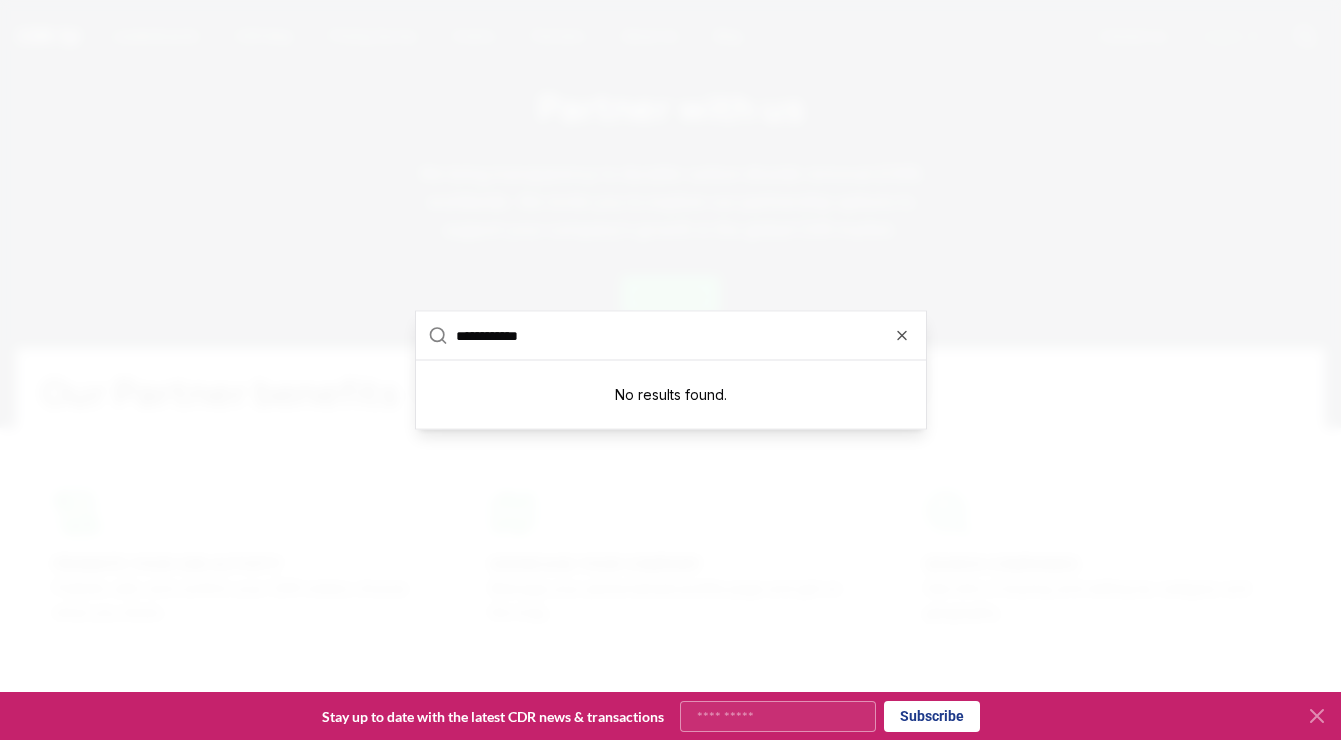 click on "**********" at bounding box center [685, 336] 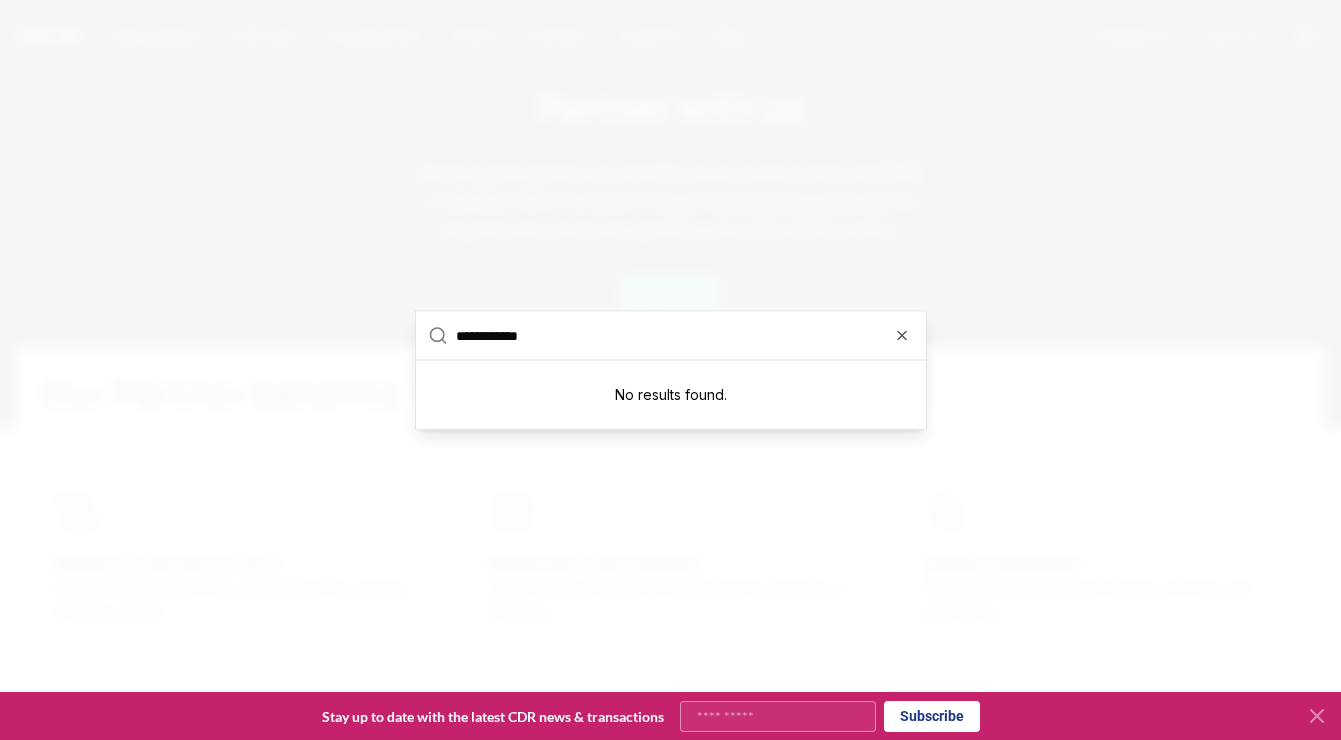 click on "**********" at bounding box center (685, 336) 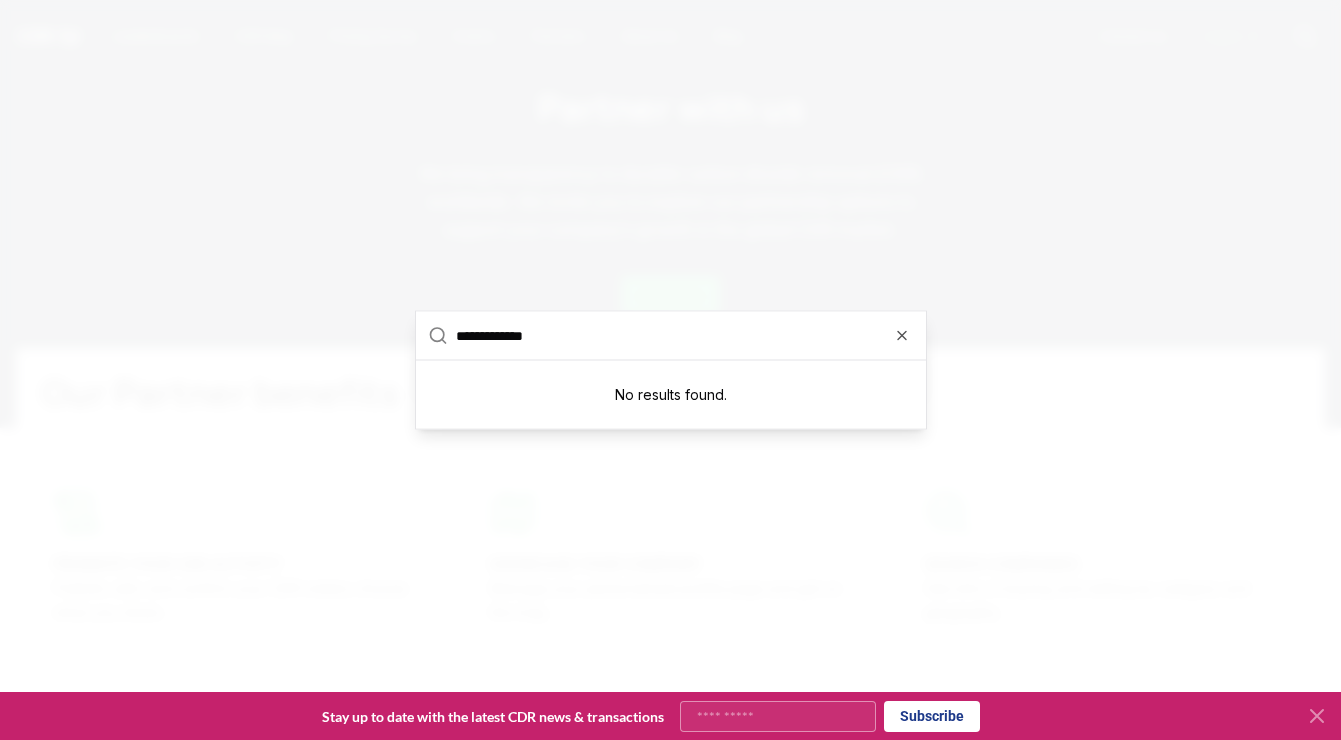 click on "**********" at bounding box center (685, 336) 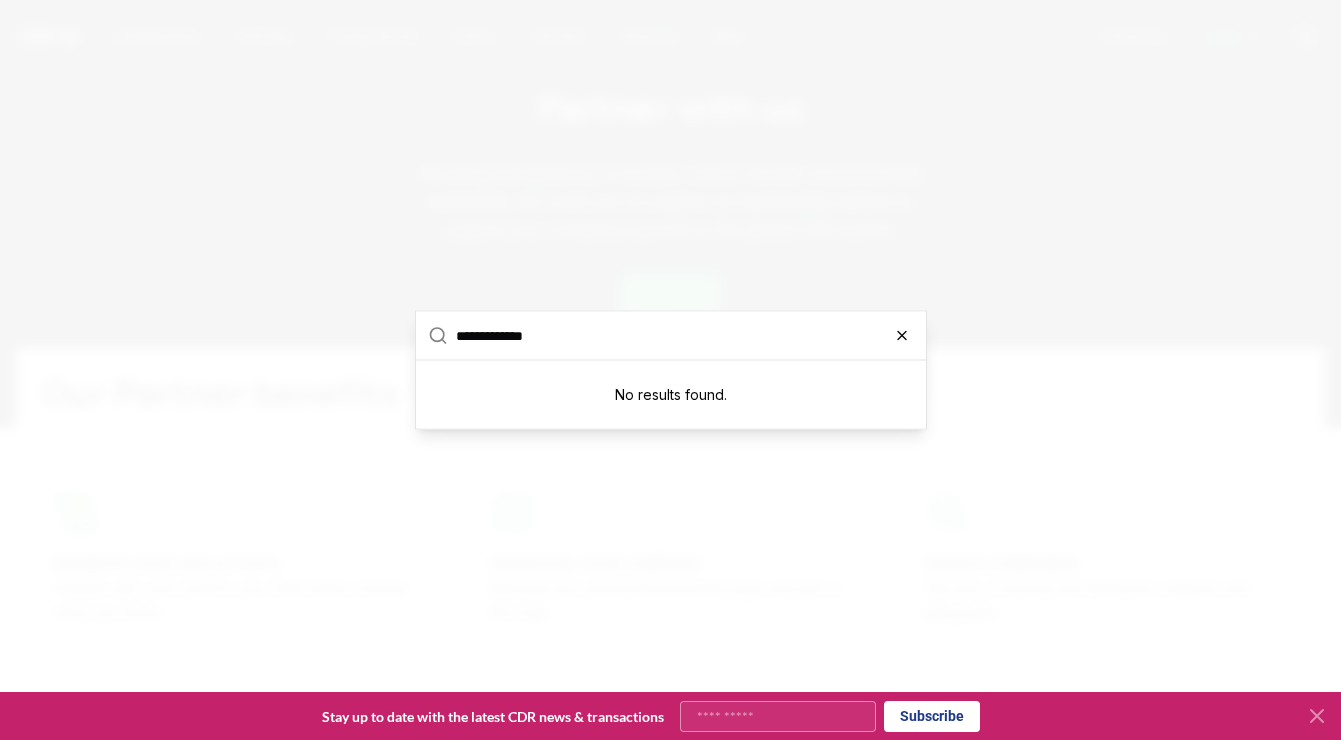 type on "**********" 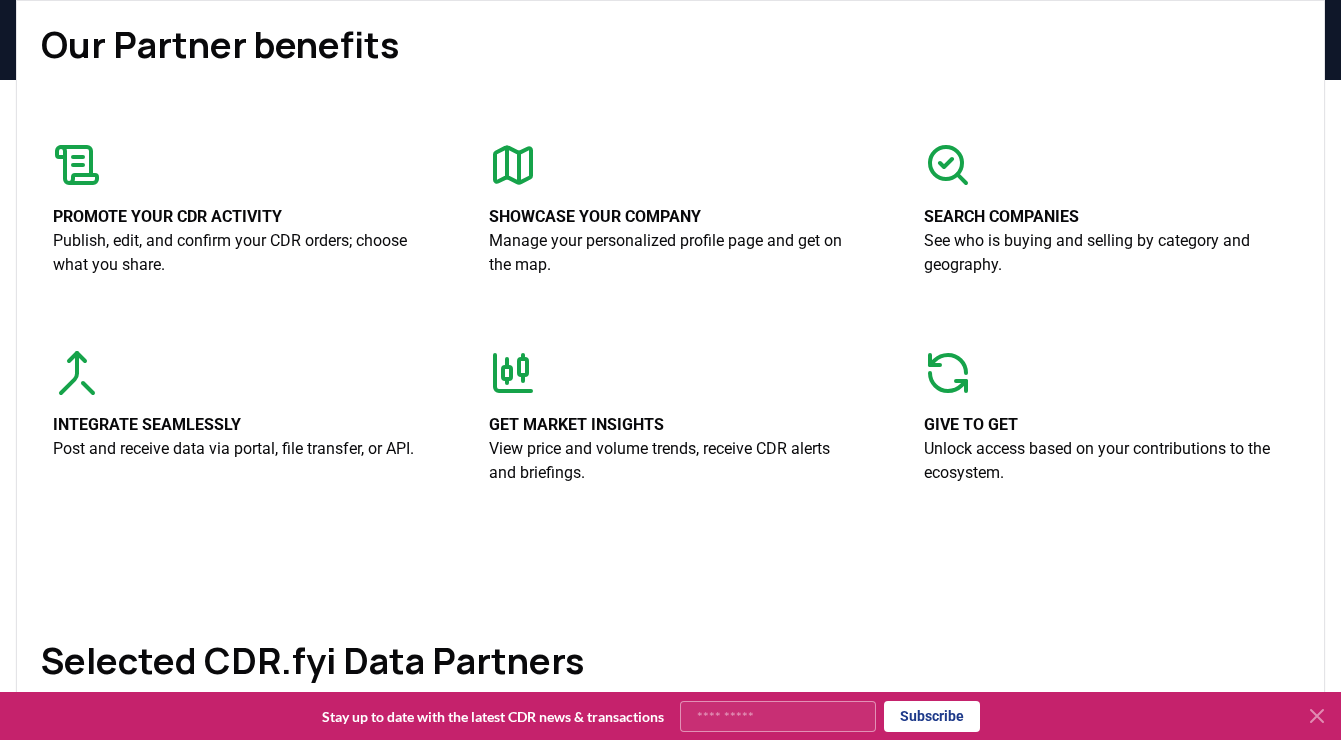 scroll, scrollTop: 365, scrollLeft: 0, axis: vertical 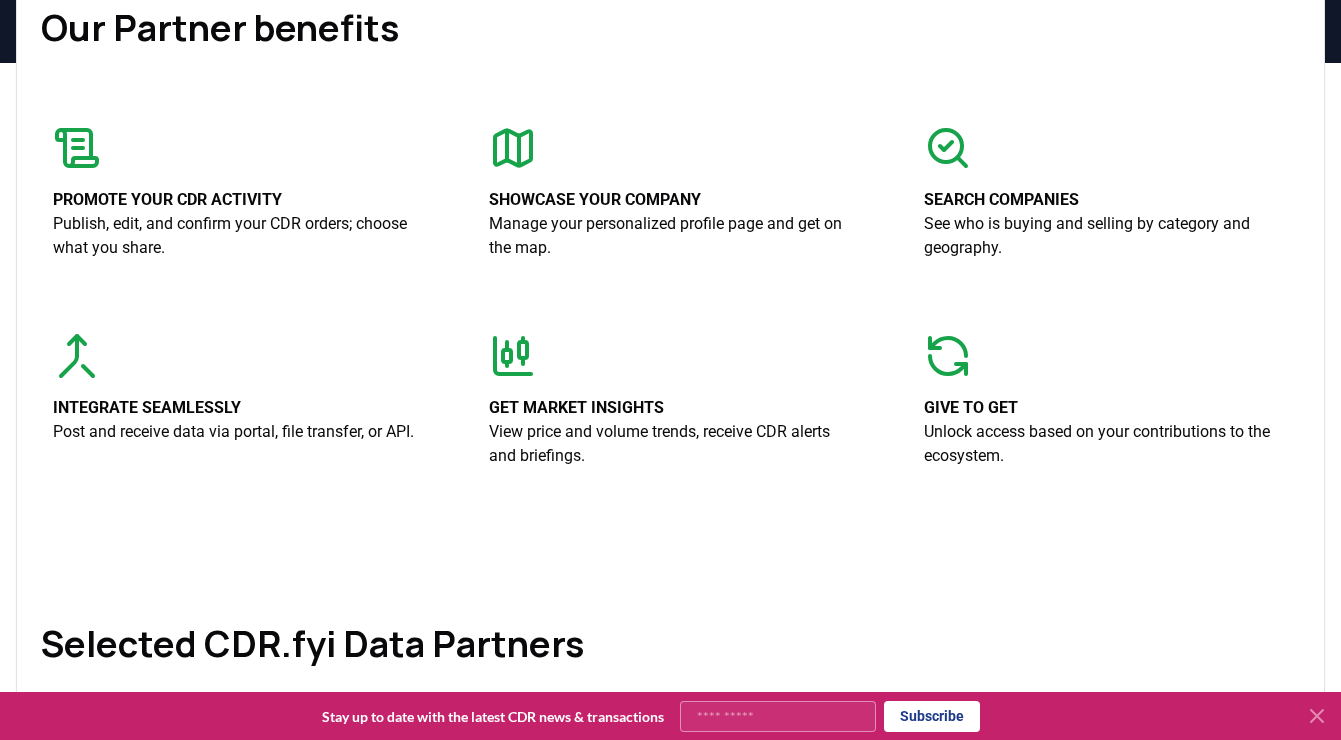click 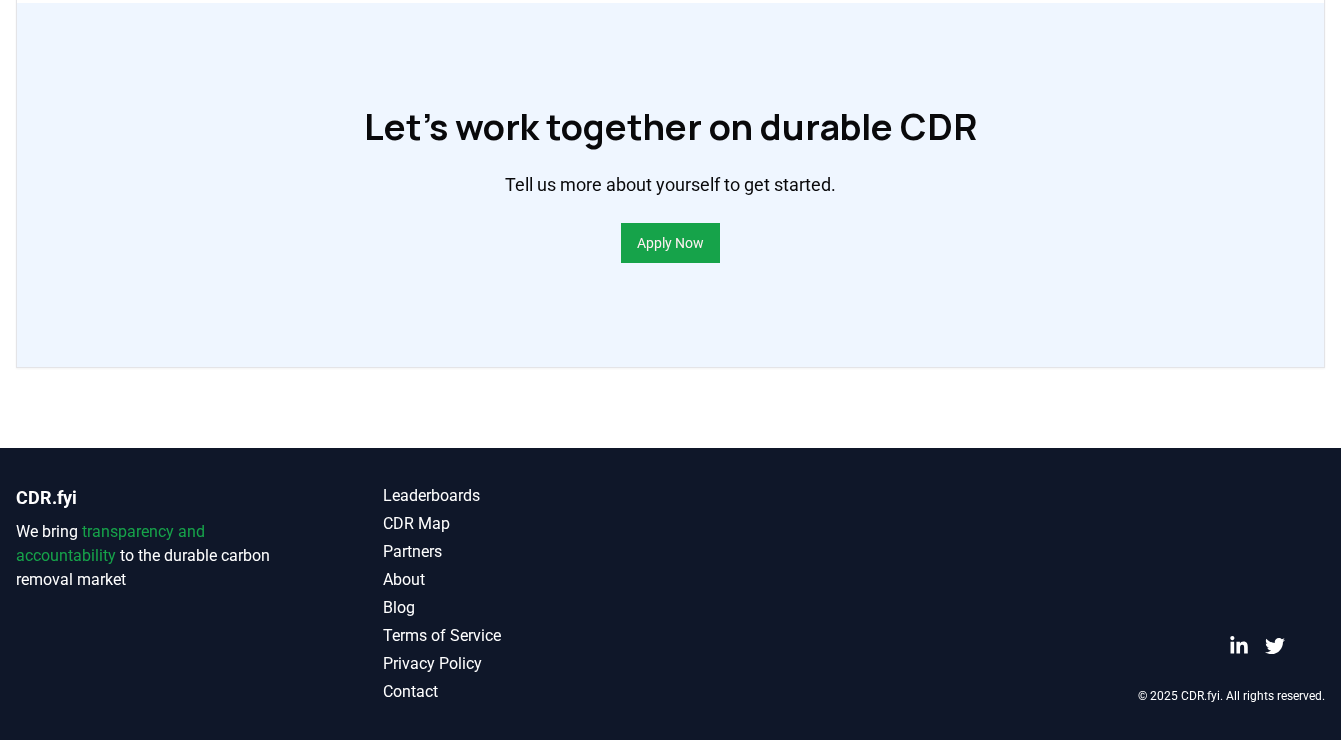 scroll, scrollTop: 1547, scrollLeft: 0, axis: vertical 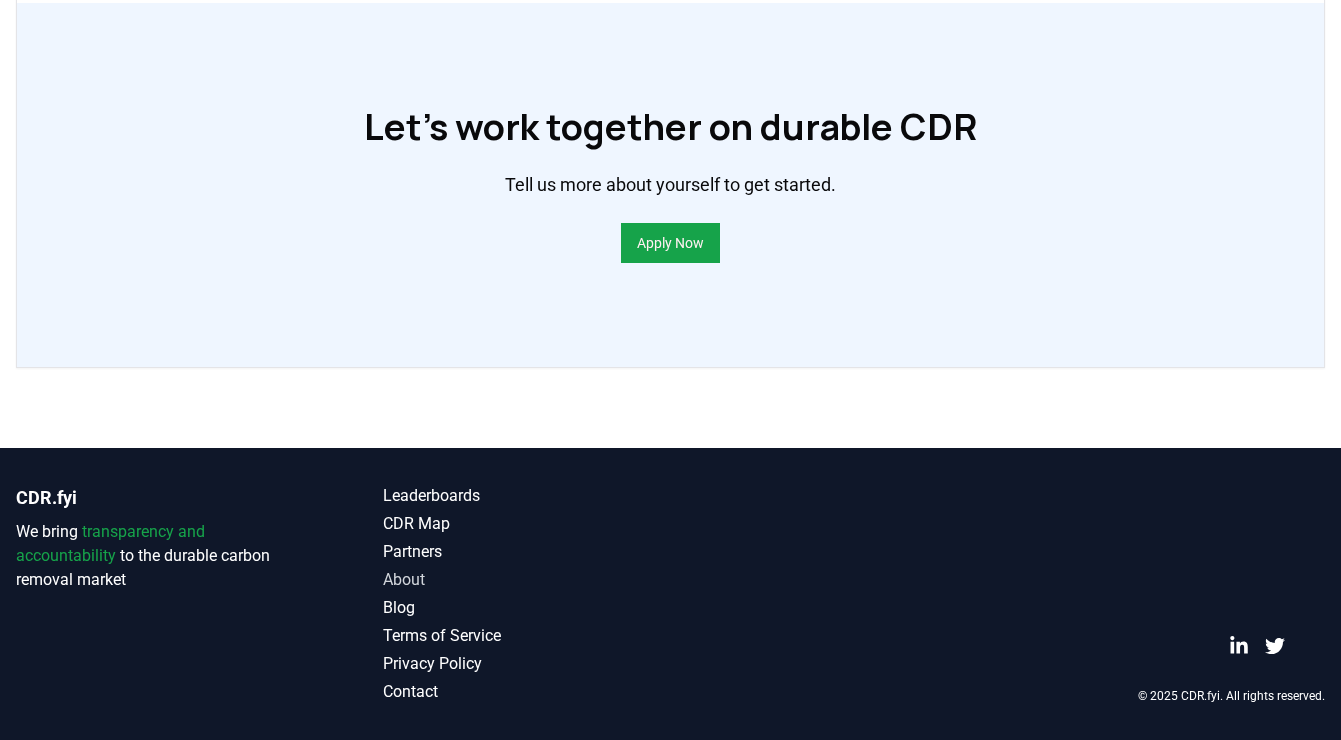 click on "About" at bounding box center (526, 580) 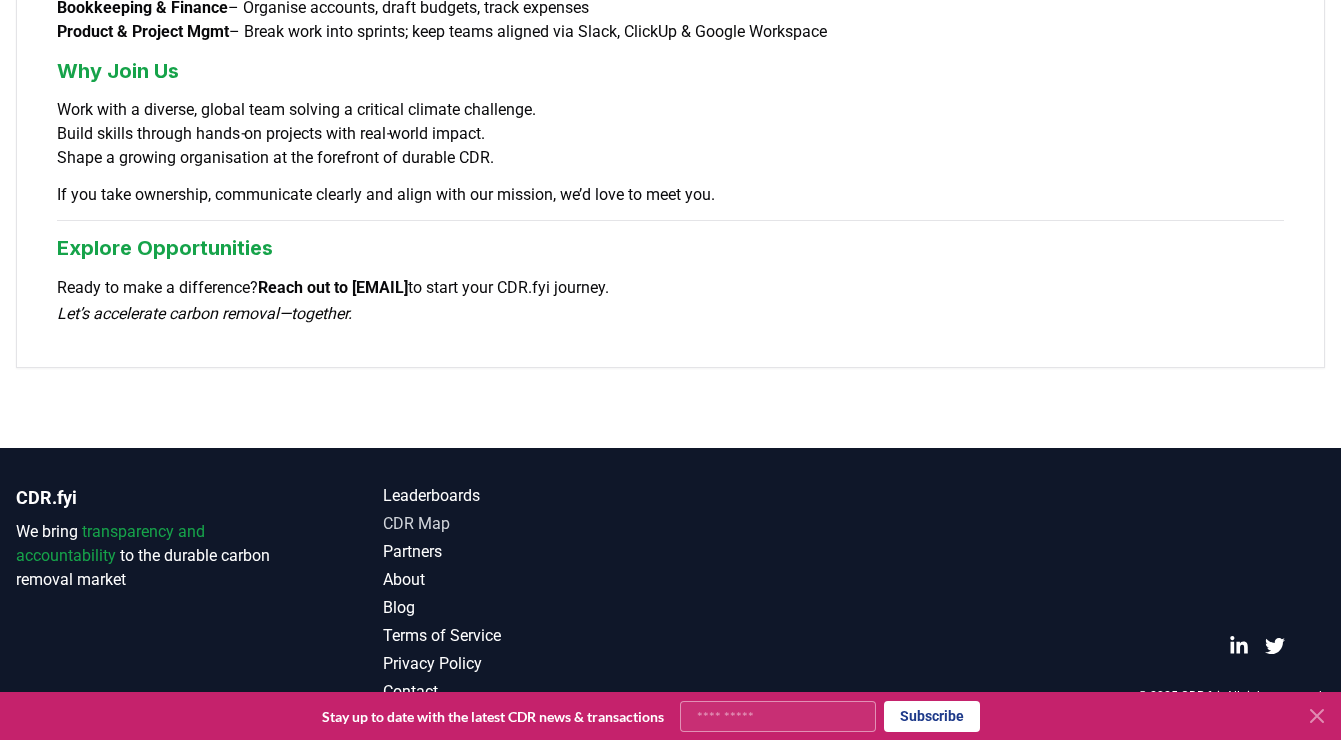 scroll, scrollTop: 1756, scrollLeft: 0, axis: vertical 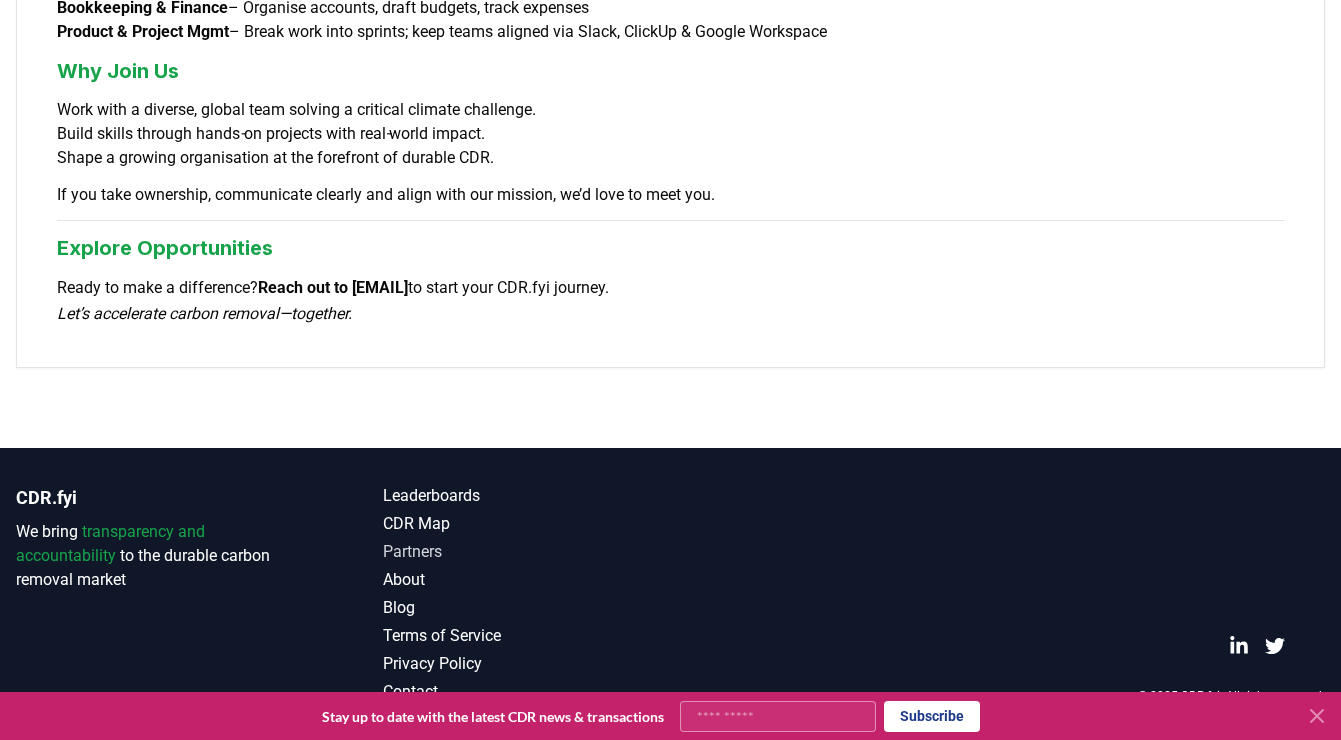 click on "Partners" at bounding box center (526, 552) 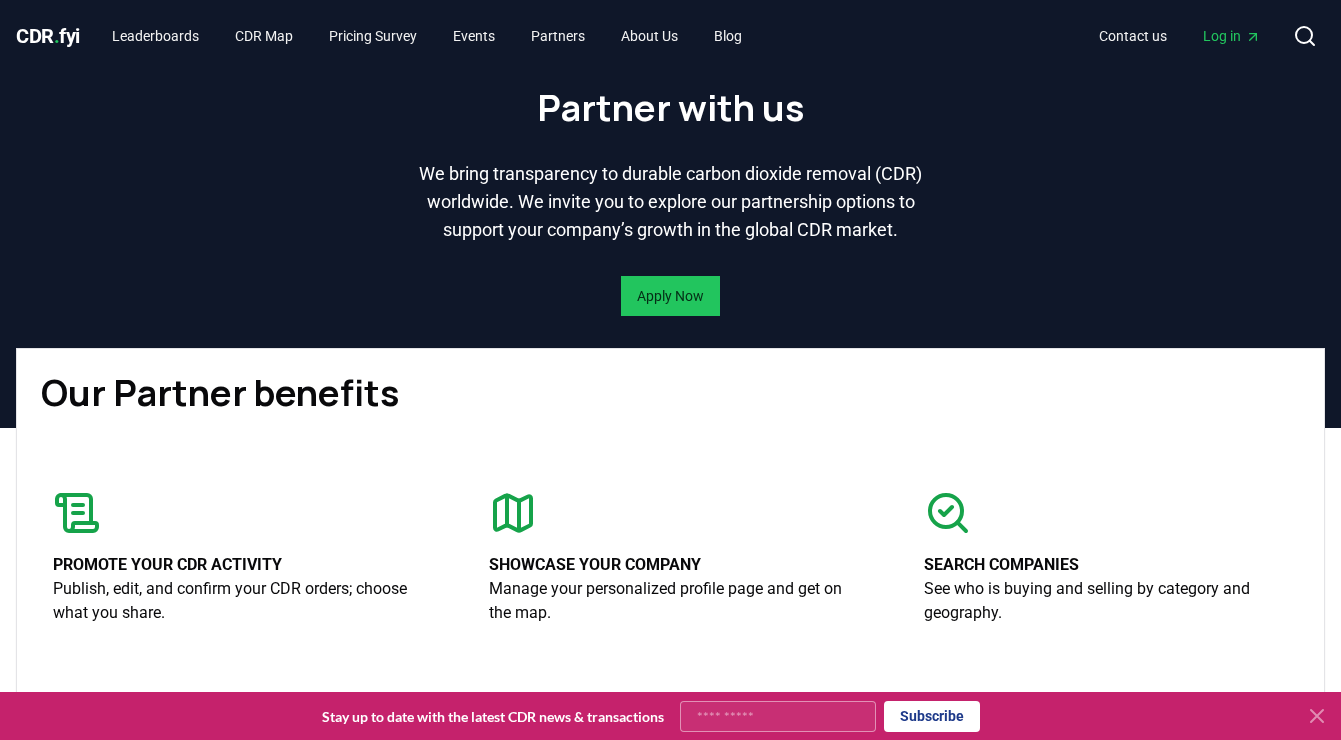 scroll, scrollTop: 0, scrollLeft: 0, axis: both 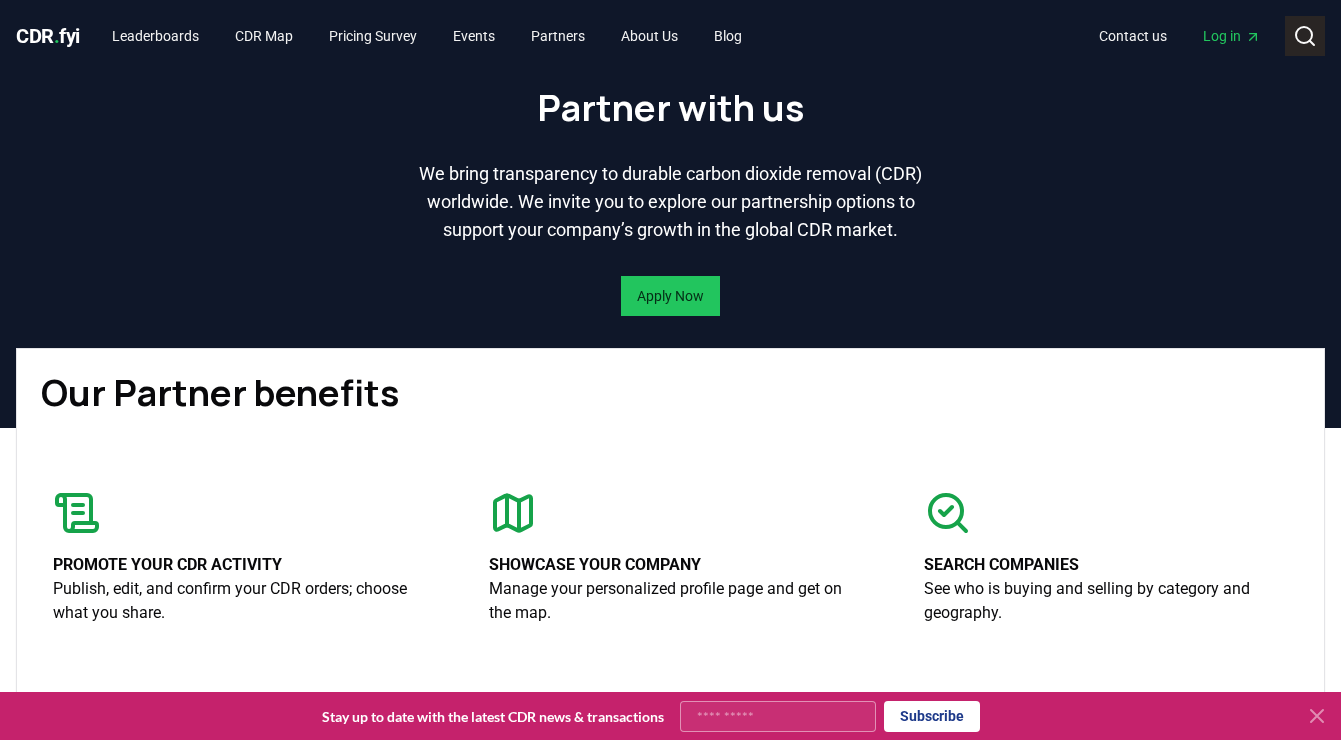 click 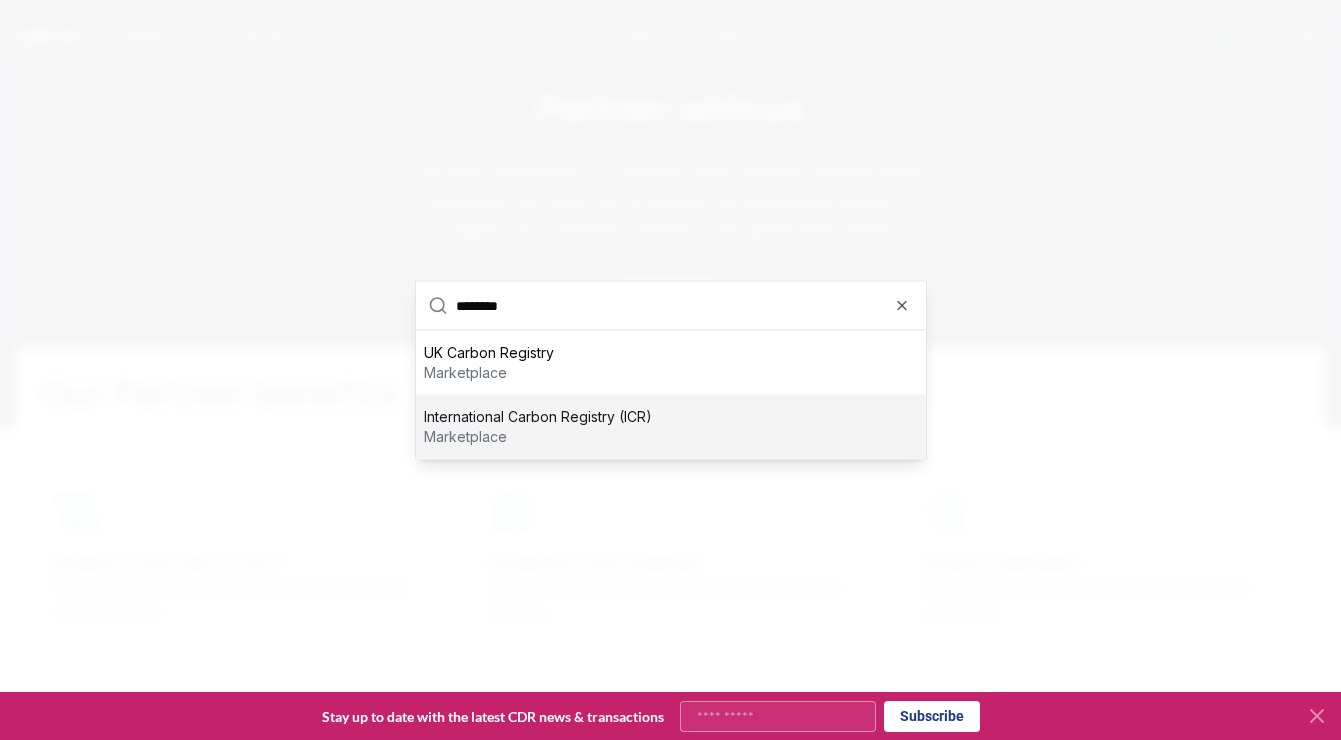 type on "********" 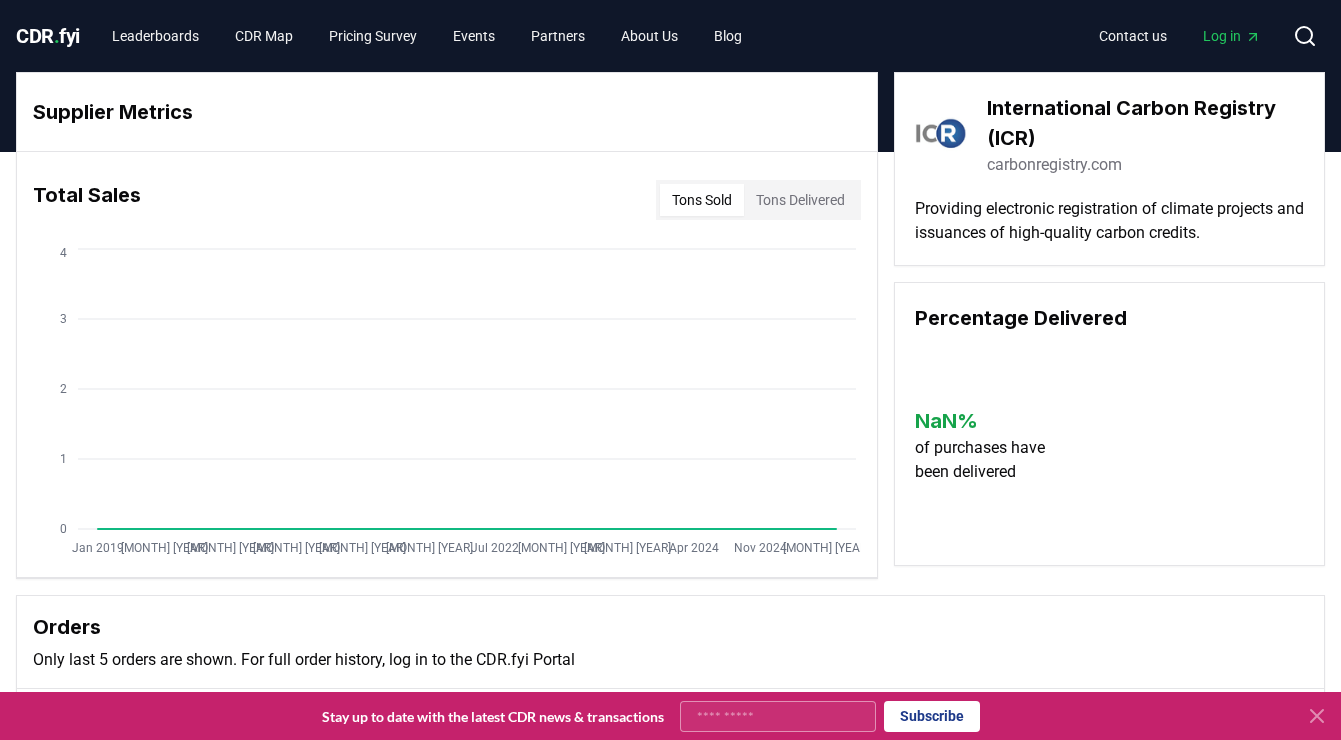 scroll, scrollTop: 0, scrollLeft: 0, axis: both 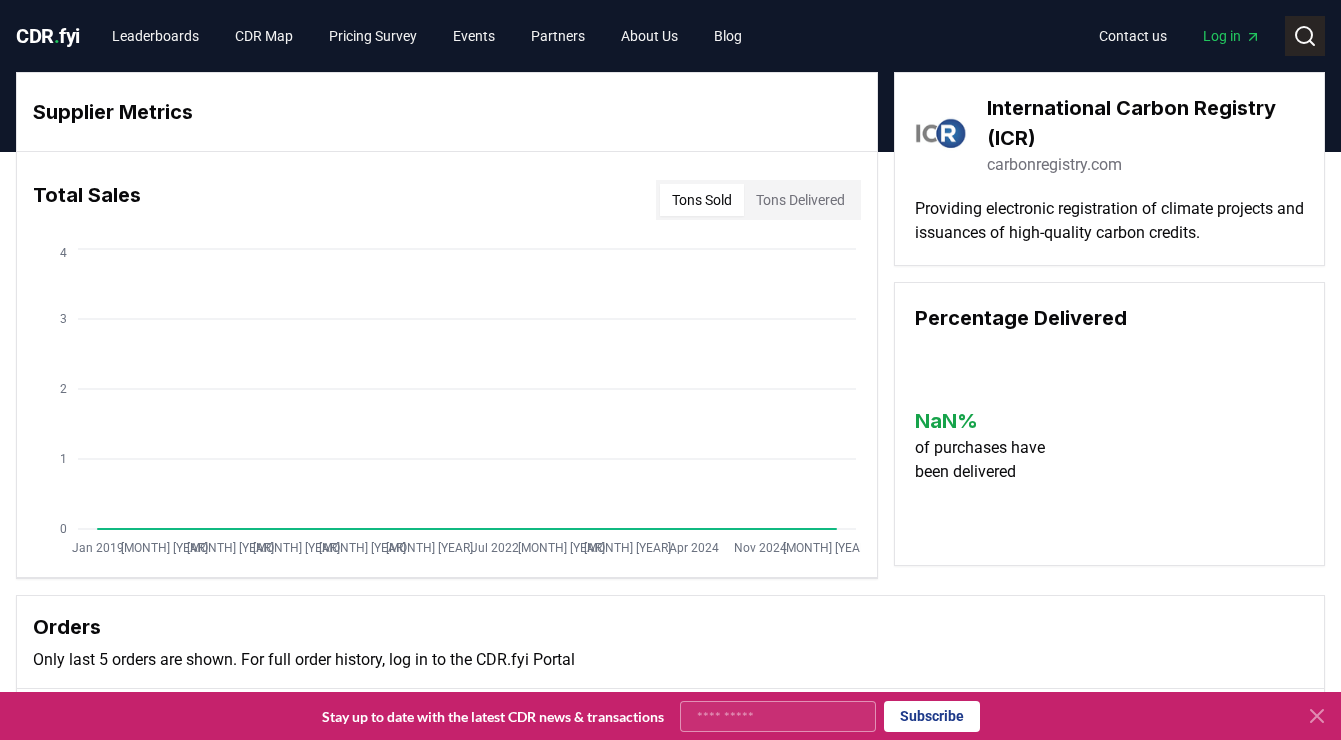 click 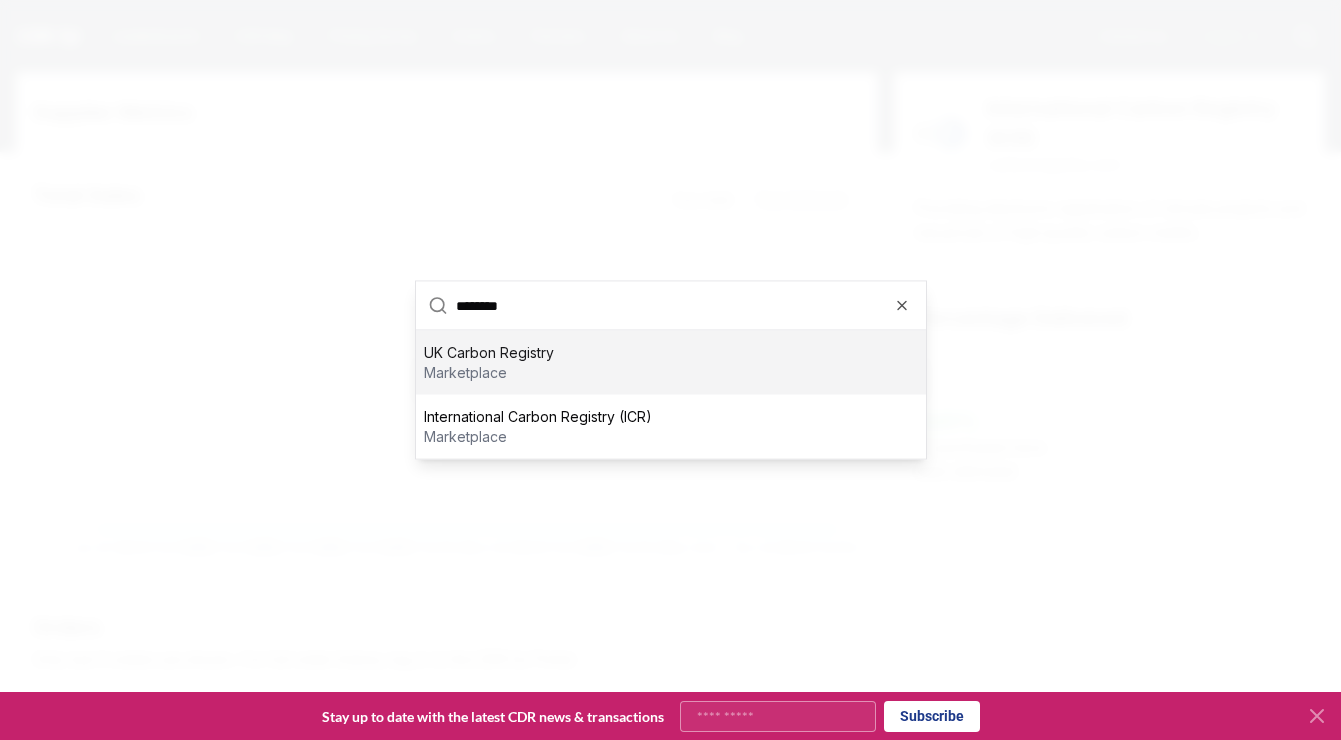 click on "UK Carbon Registry marketplace" at bounding box center [671, 363] 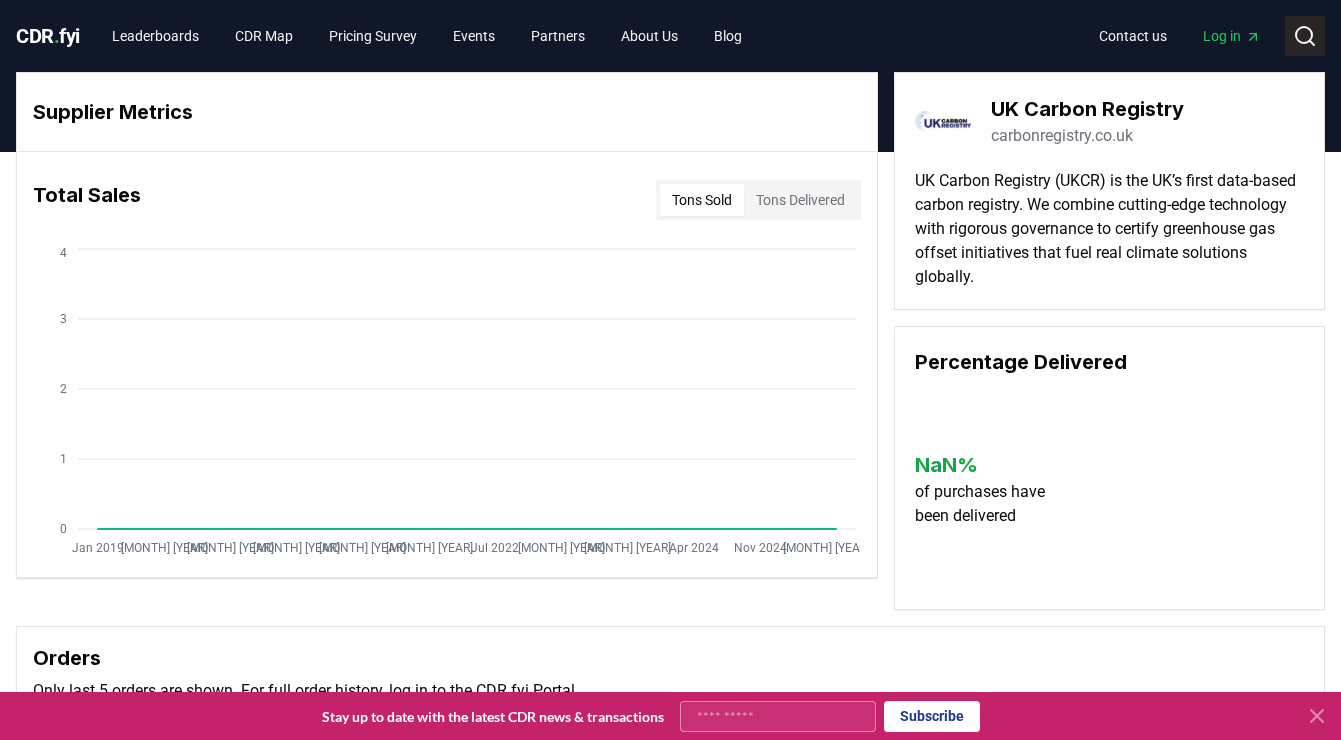 click 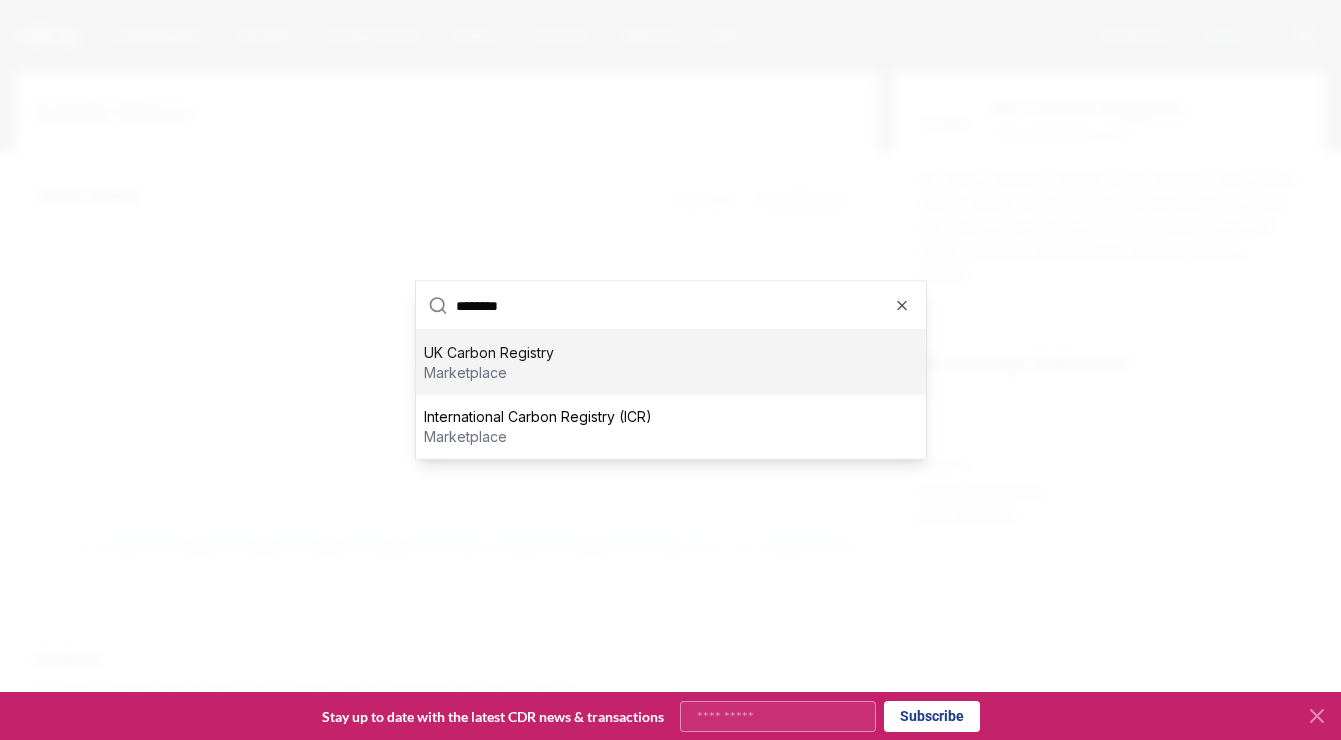 click on "********" at bounding box center [685, 306] 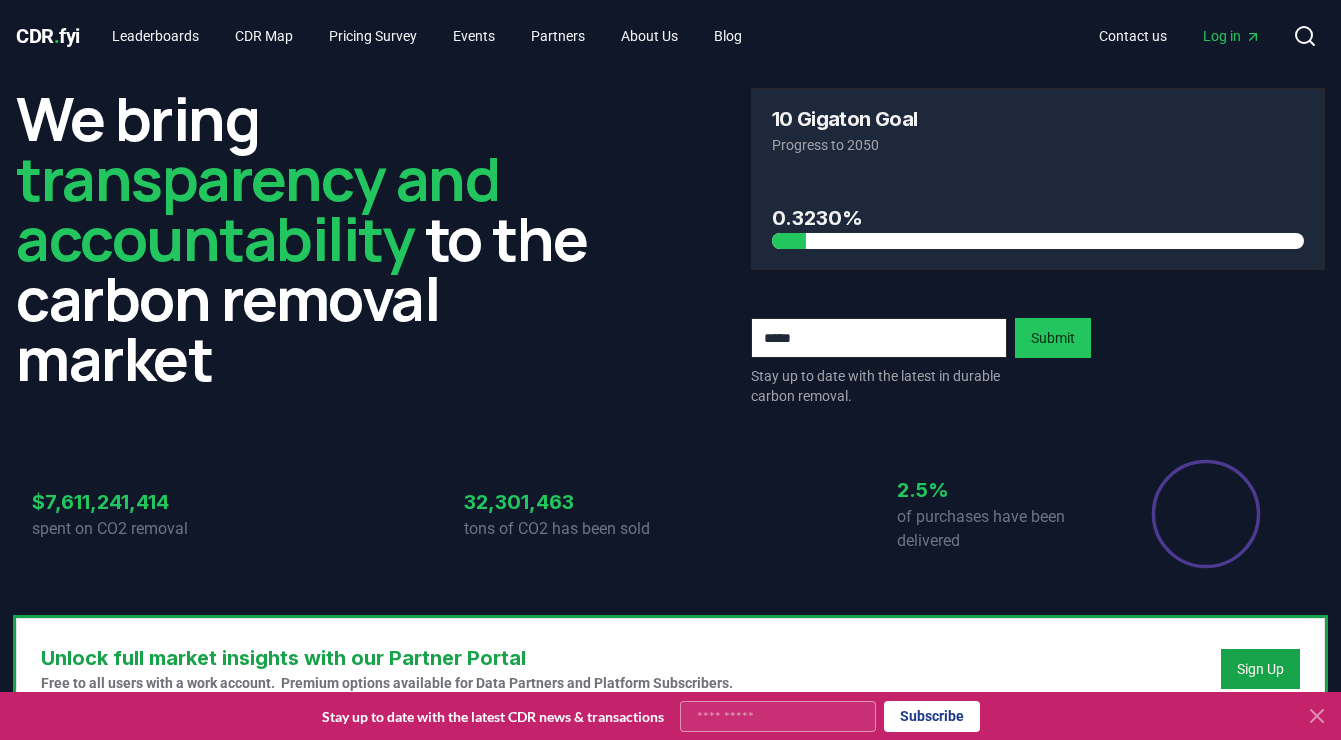 scroll, scrollTop: 0, scrollLeft: 0, axis: both 